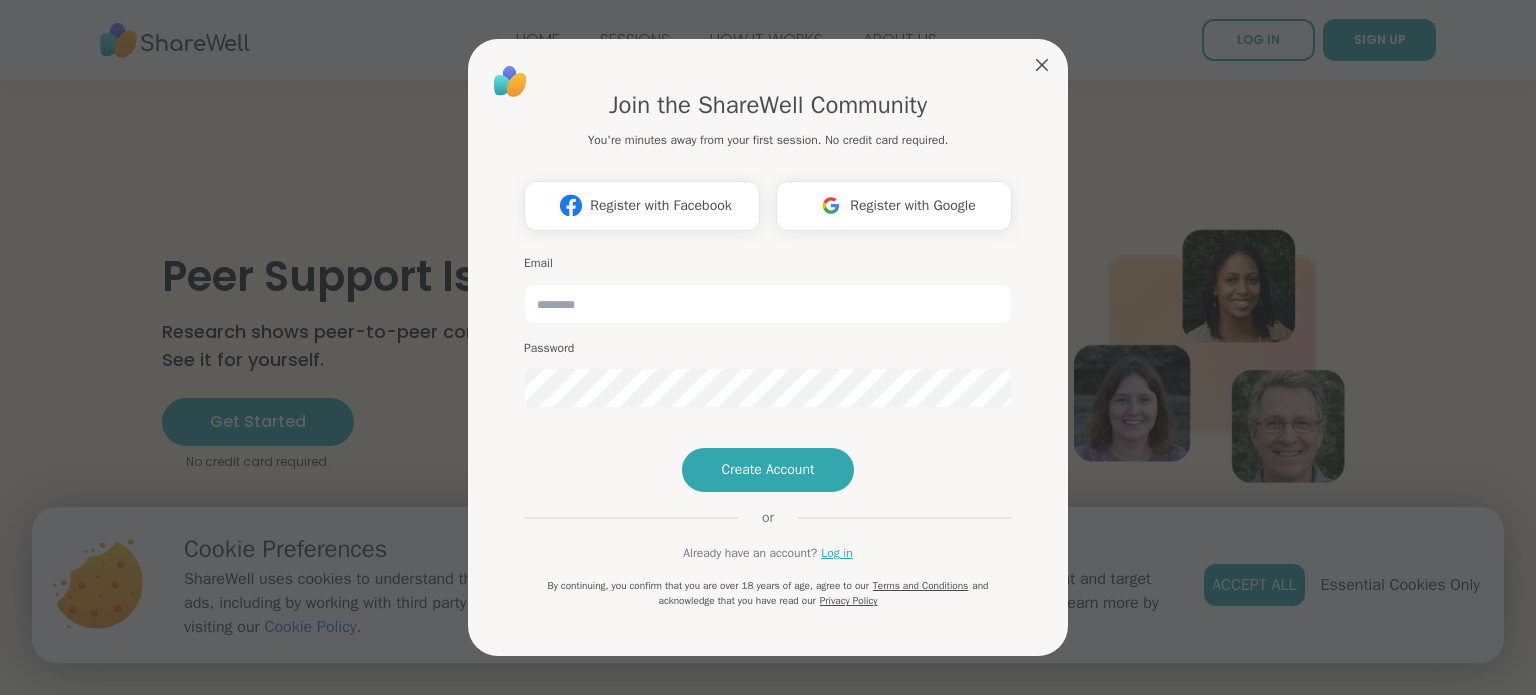 click at bounding box center [831, 205] 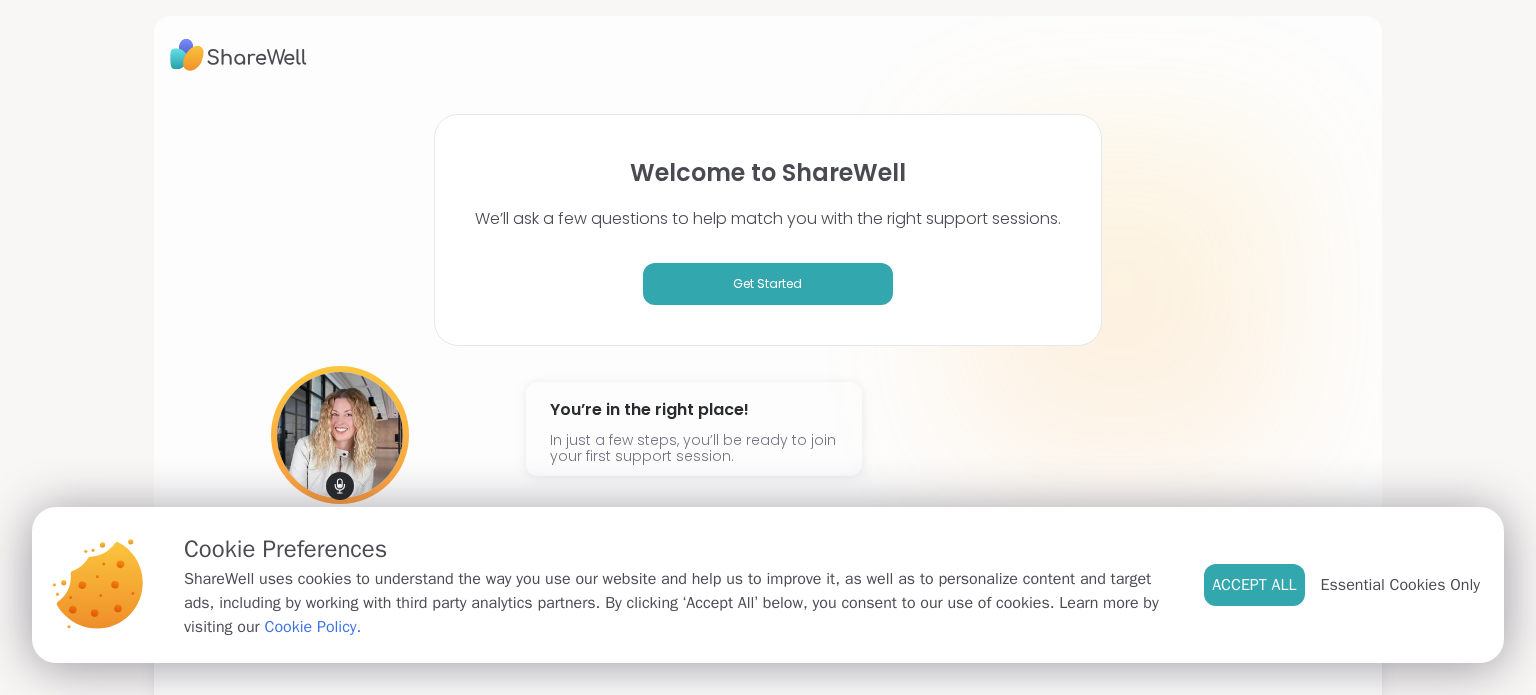 click on "[FIRST] [LAST] @[USERNAME] You’re in the right place! In just a few steps, you’ll be ready to join your first support session." at bounding box center [768, 458] 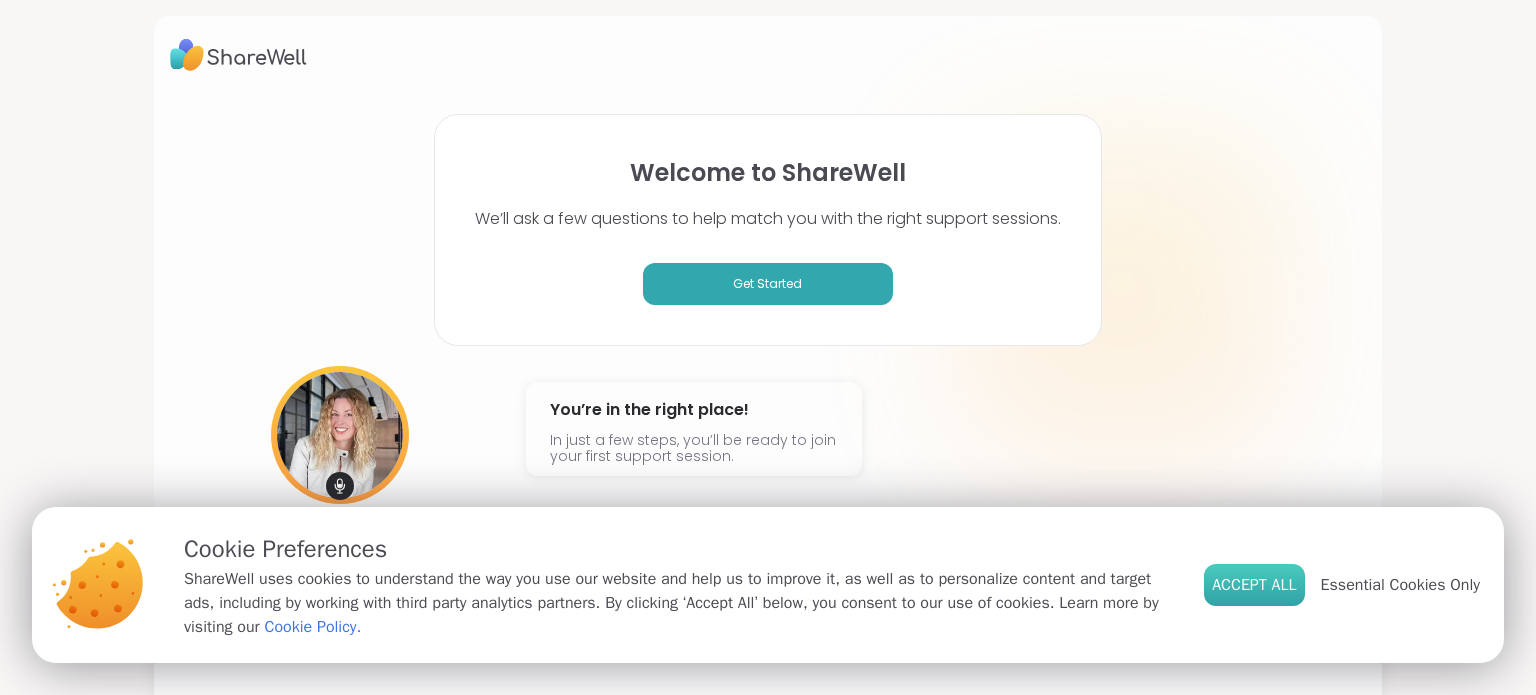 click on "Accept All" at bounding box center [1254, 585] 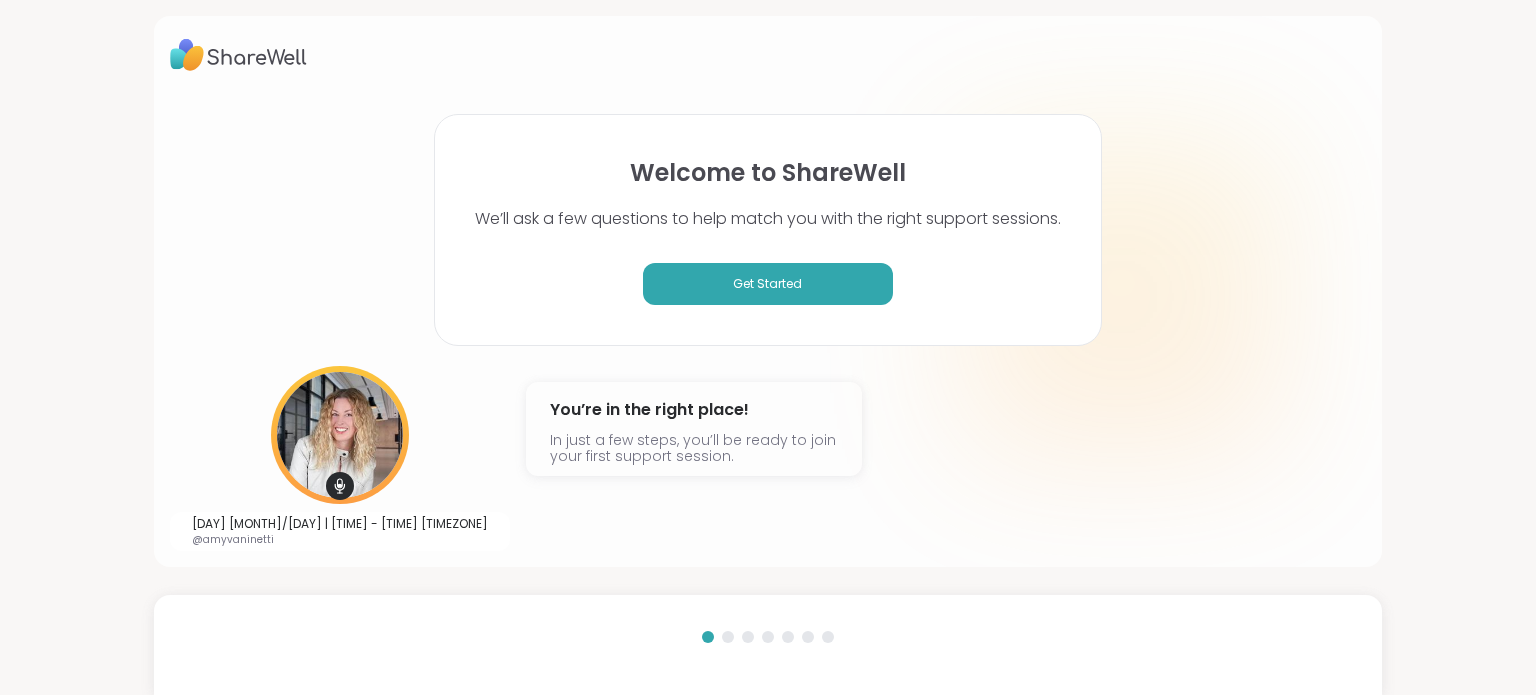 click at bounding box center [1121, 297] 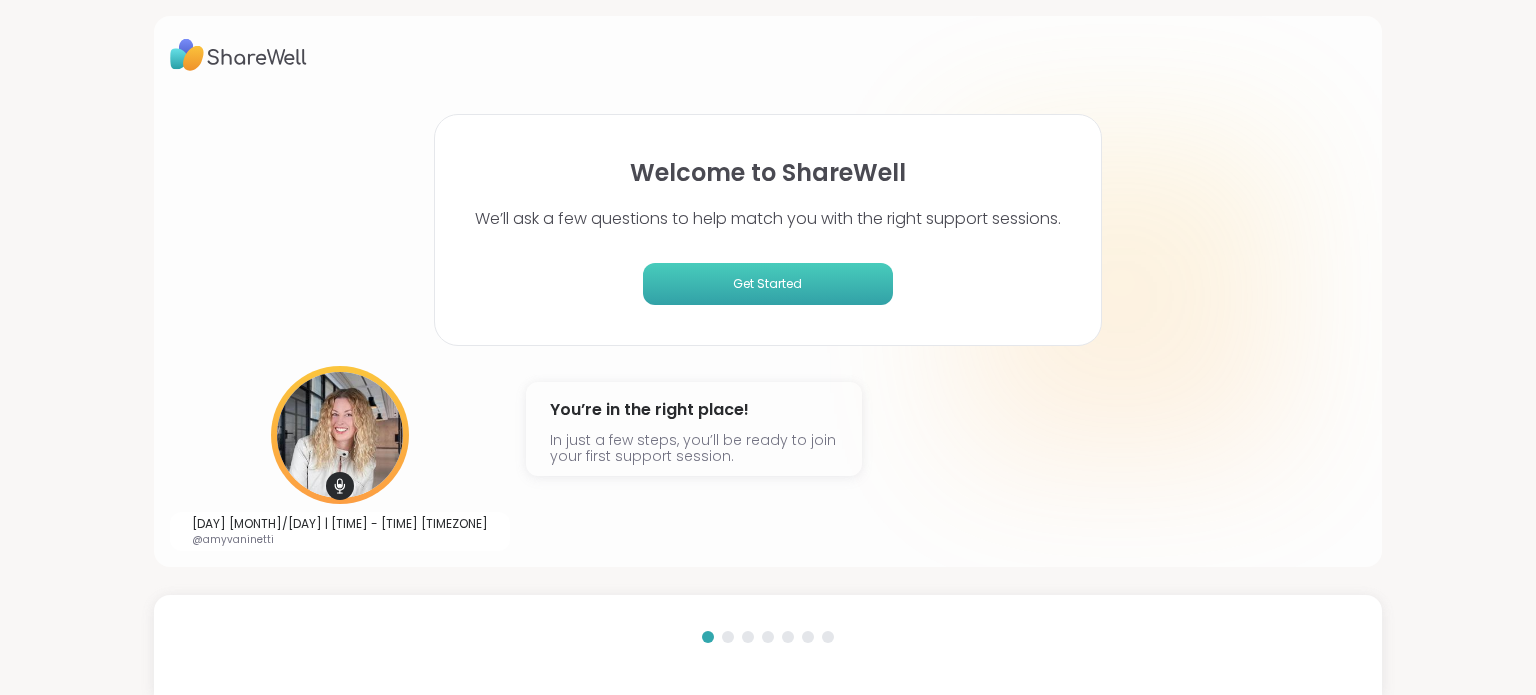 click on "Get Started" at bounding box center (768, 284) 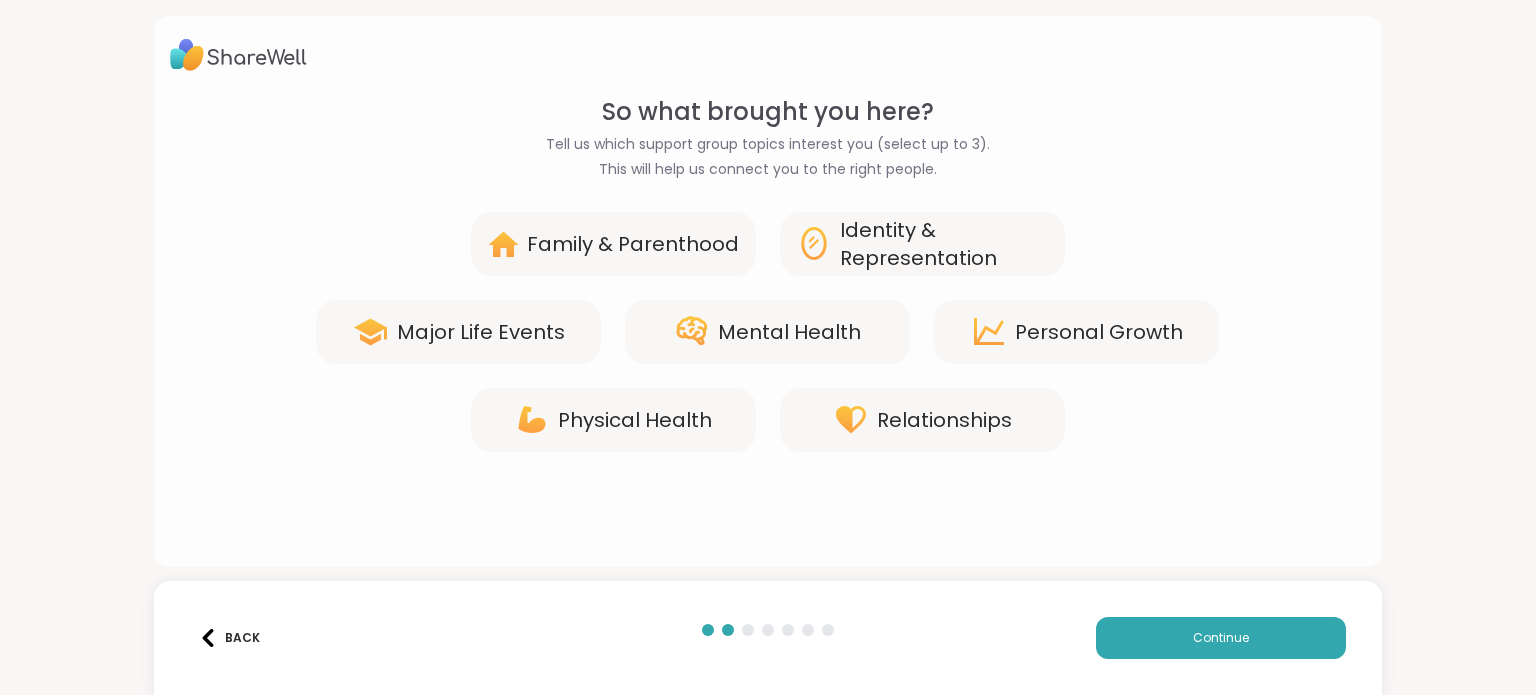 click on "Mental Health" at bounding box center [789, 332] 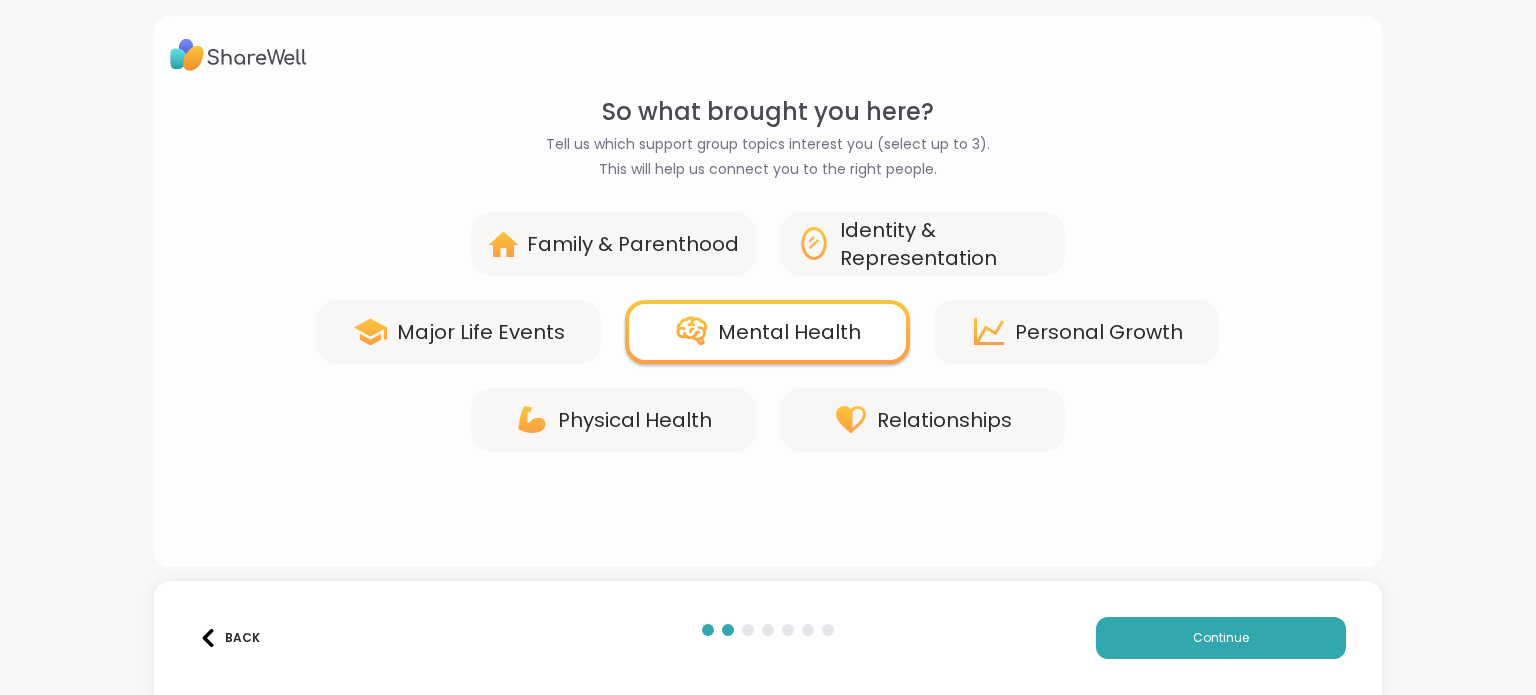 click on "Relationships" at bounding box center (944, 420) 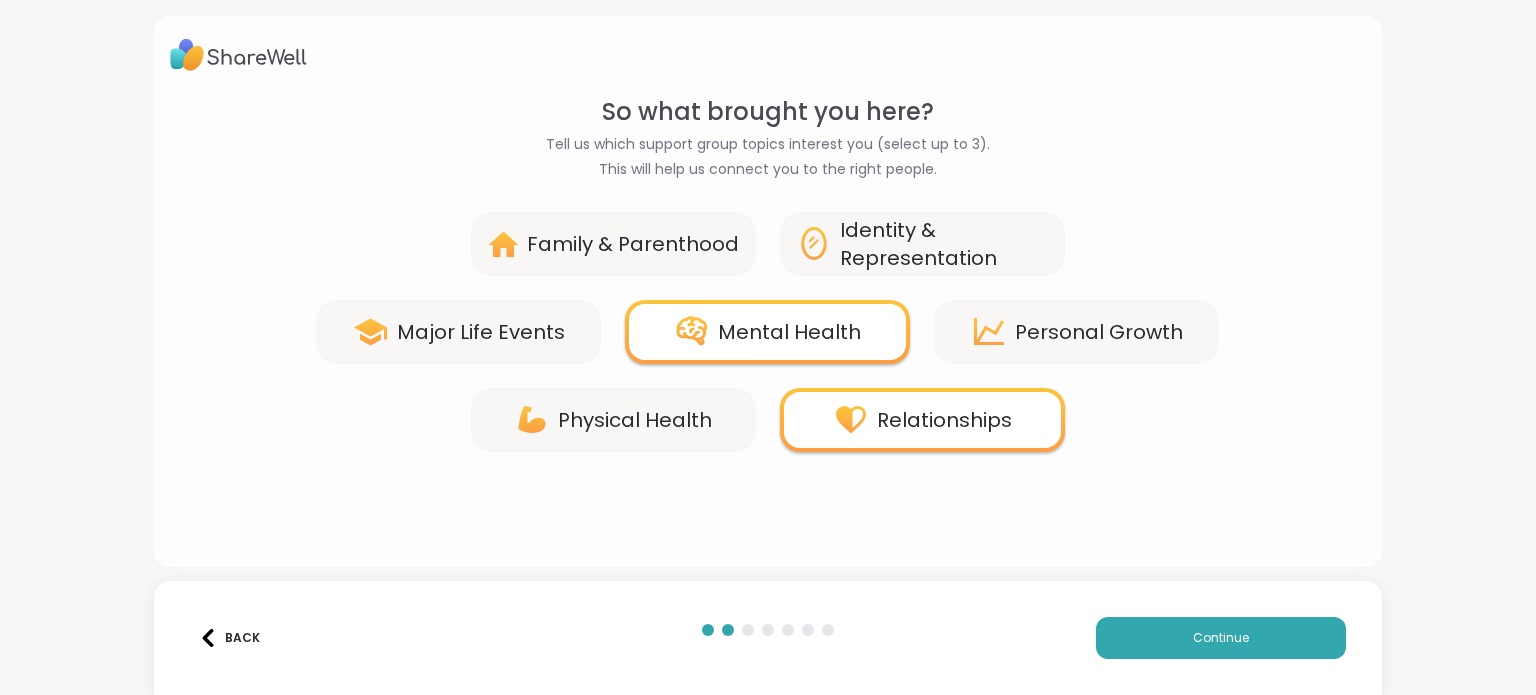 click on "Family & Parenthood" at bounding box center (633, 244) 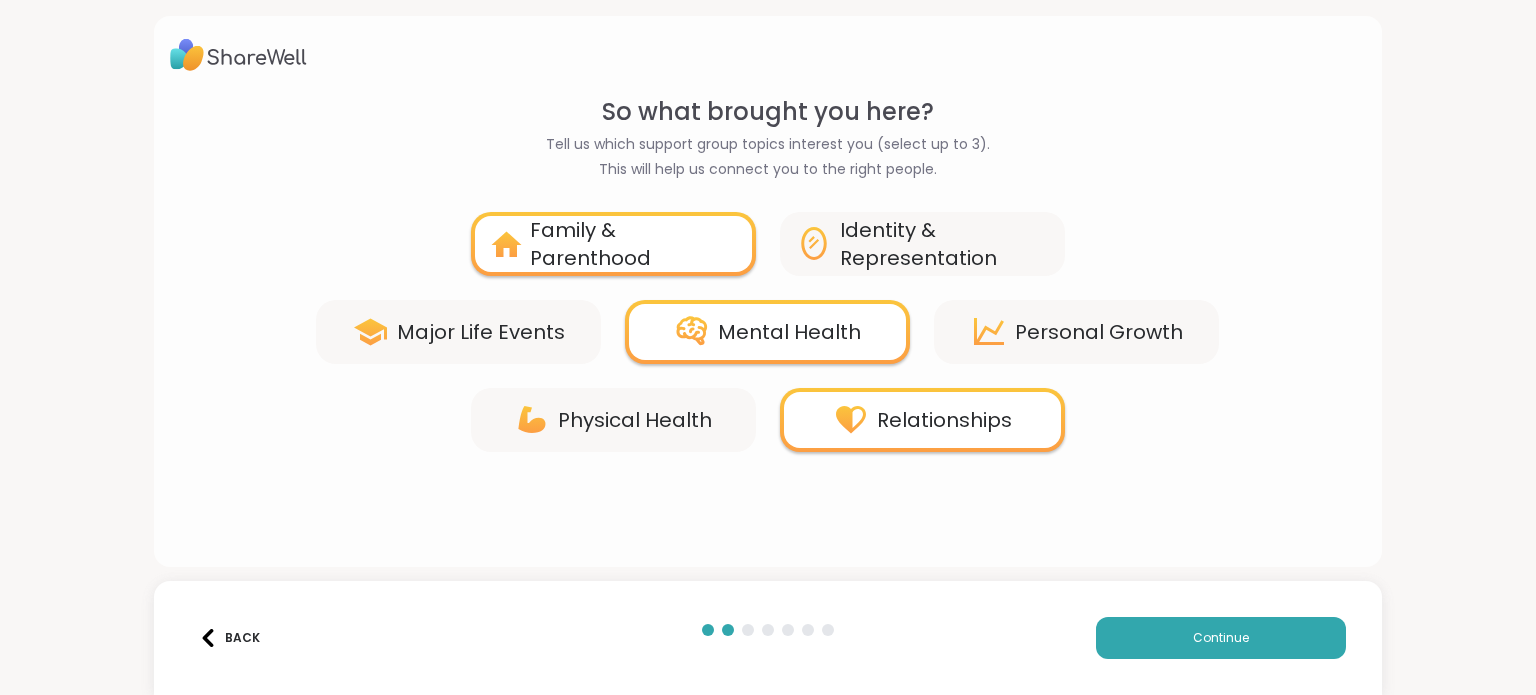 click 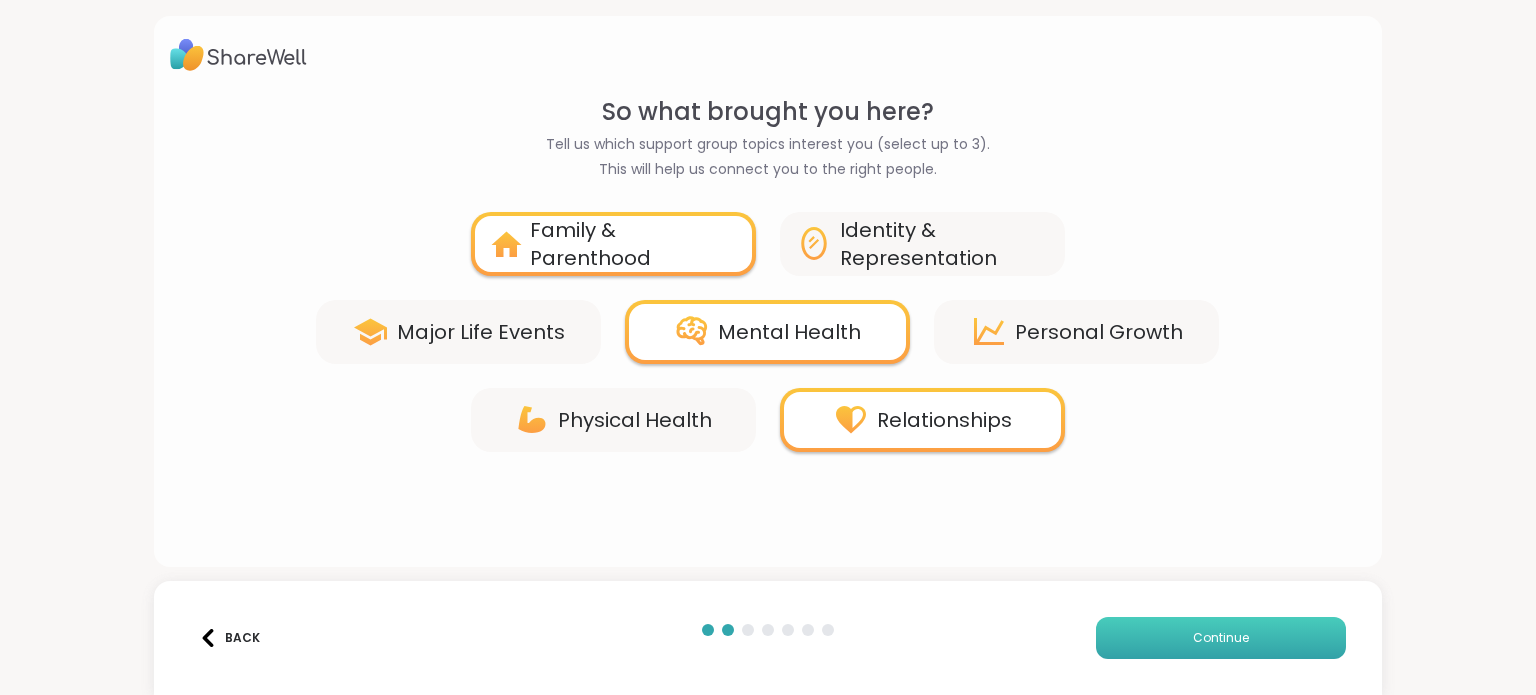 click on "Continue" at bounding box center [1221, 638] 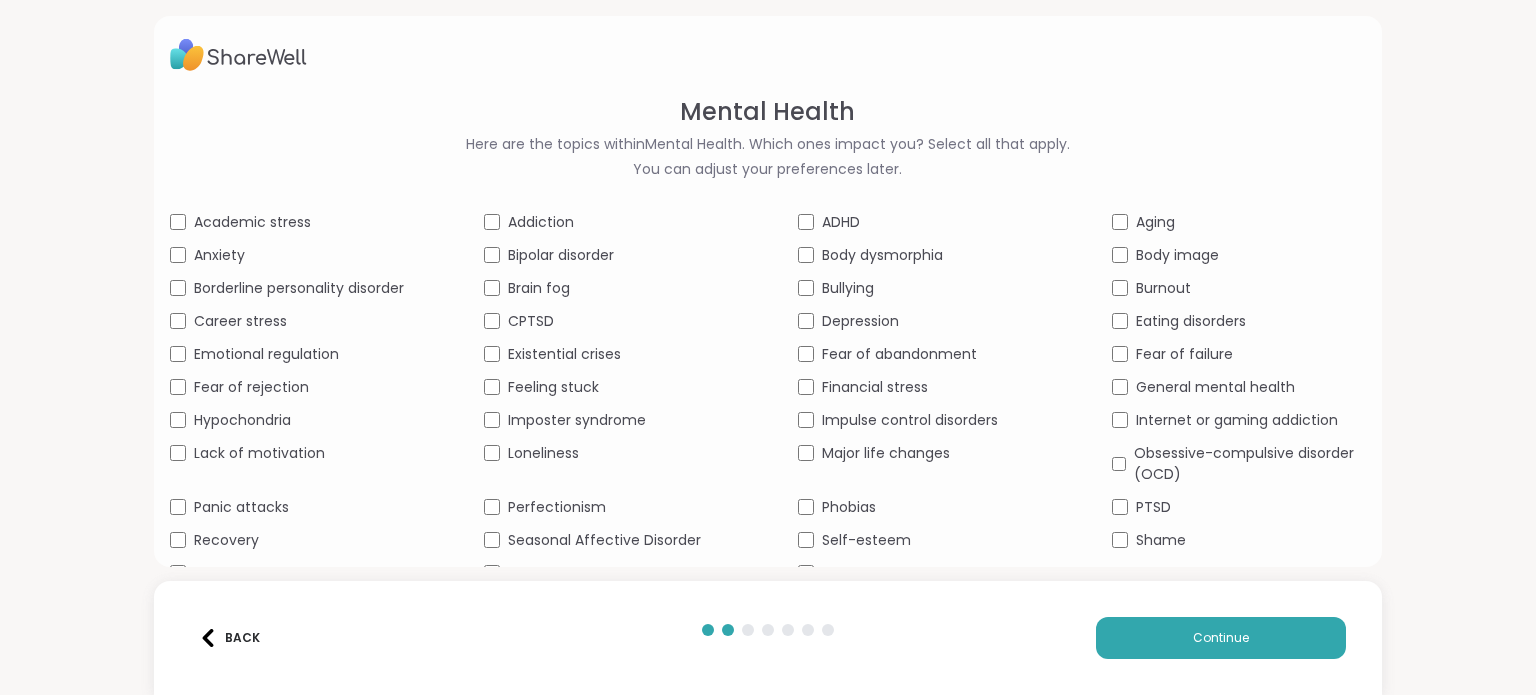 click on "Mental Health Here are the topics within  Mental Health . Which ones impact you? Select all that apply. You can adjust your preferences later. Academic stress Addiction ADHD Aging Anxiety Bipolar disorder Body dysmorphia Body image Borderline personality disorder Brain fog Bullying Burnout Career stress CPTSD Depression Eating disorders Emotional regulation Existential crises Fear of abandonment Fear of failure Fear of rejection Feeling stuck Financial stress General mental health Hypochondria Imposter syndrome Impulse control disorders Internet or gaming addiction Lack of motivation Loneliness Major life changes Obsessive-compulsive disorder (OCD) Panic attacks Perfectionism Phobias PTSD Recovery Seasonal Affective Disorder Self-esteem Shame Social anxiety Stress management Suicidal thoughts" at bounding box center [768, 339] 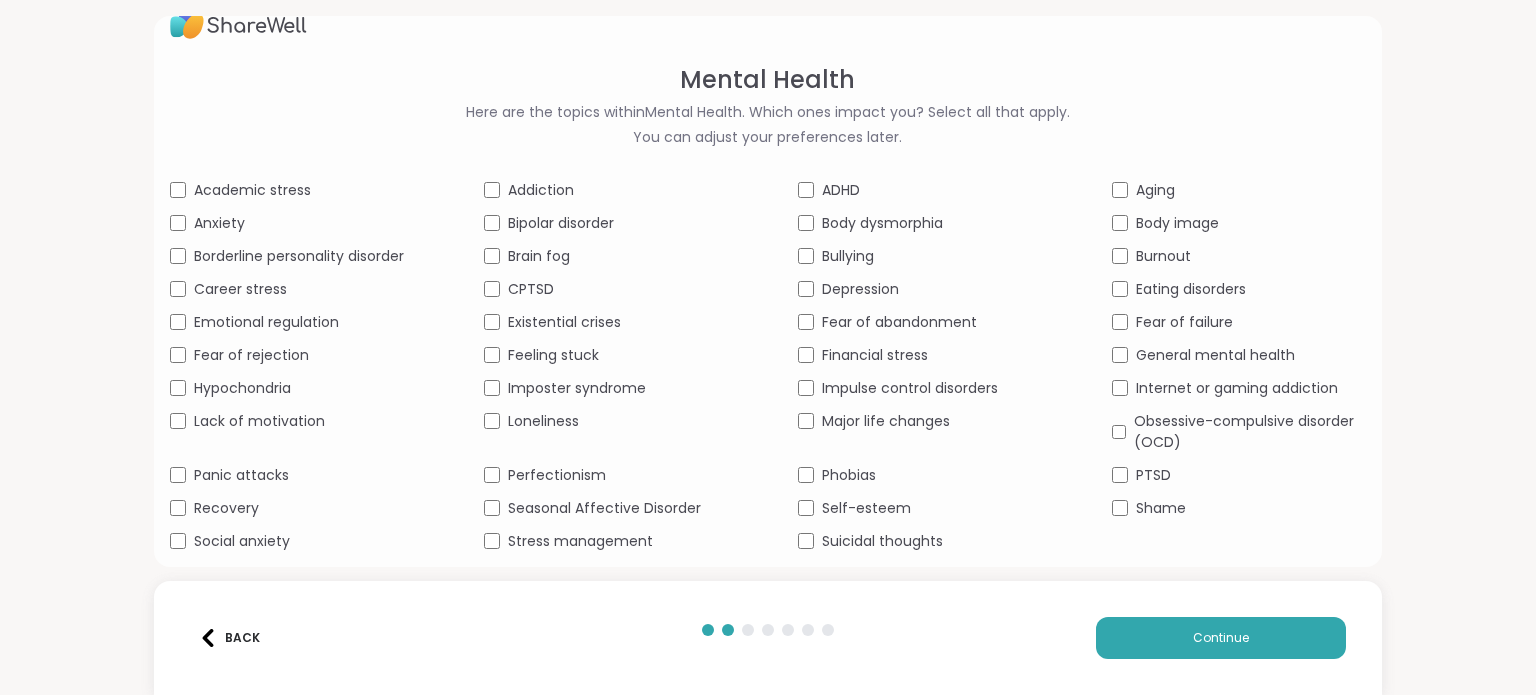 click on "Eating disorders" at bounding box center (1191, 289) 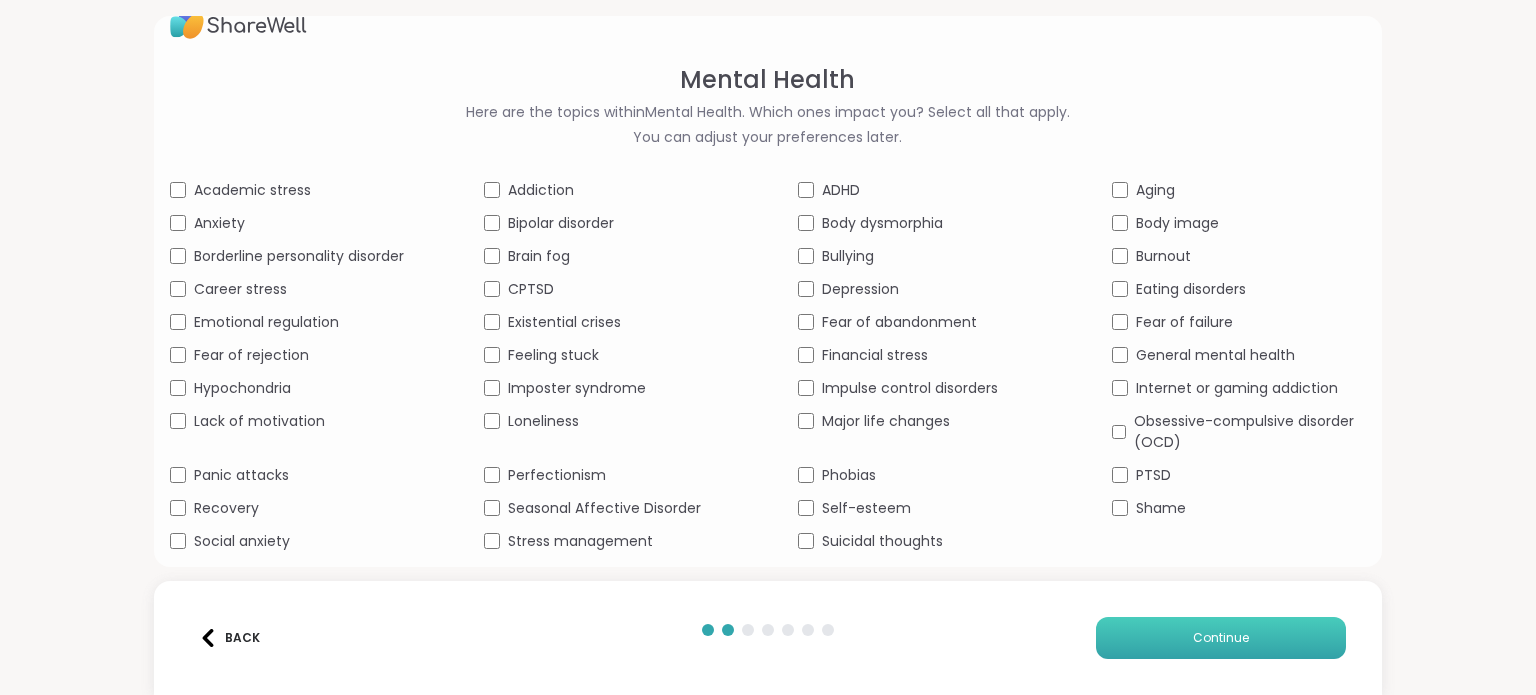click on "Continue" at bounding box center (1221, 638) 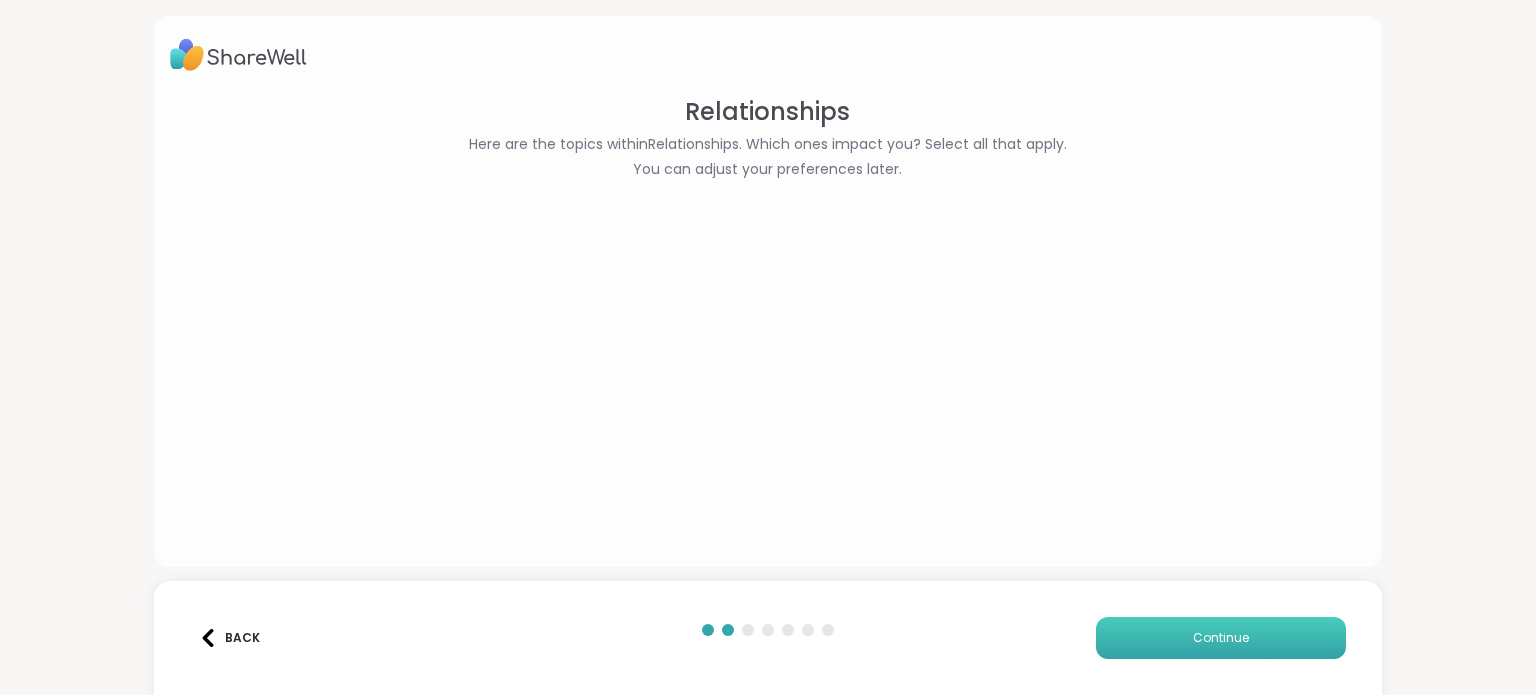 scroll, scrollTop: 0, scrollLeft: 0, axis: both 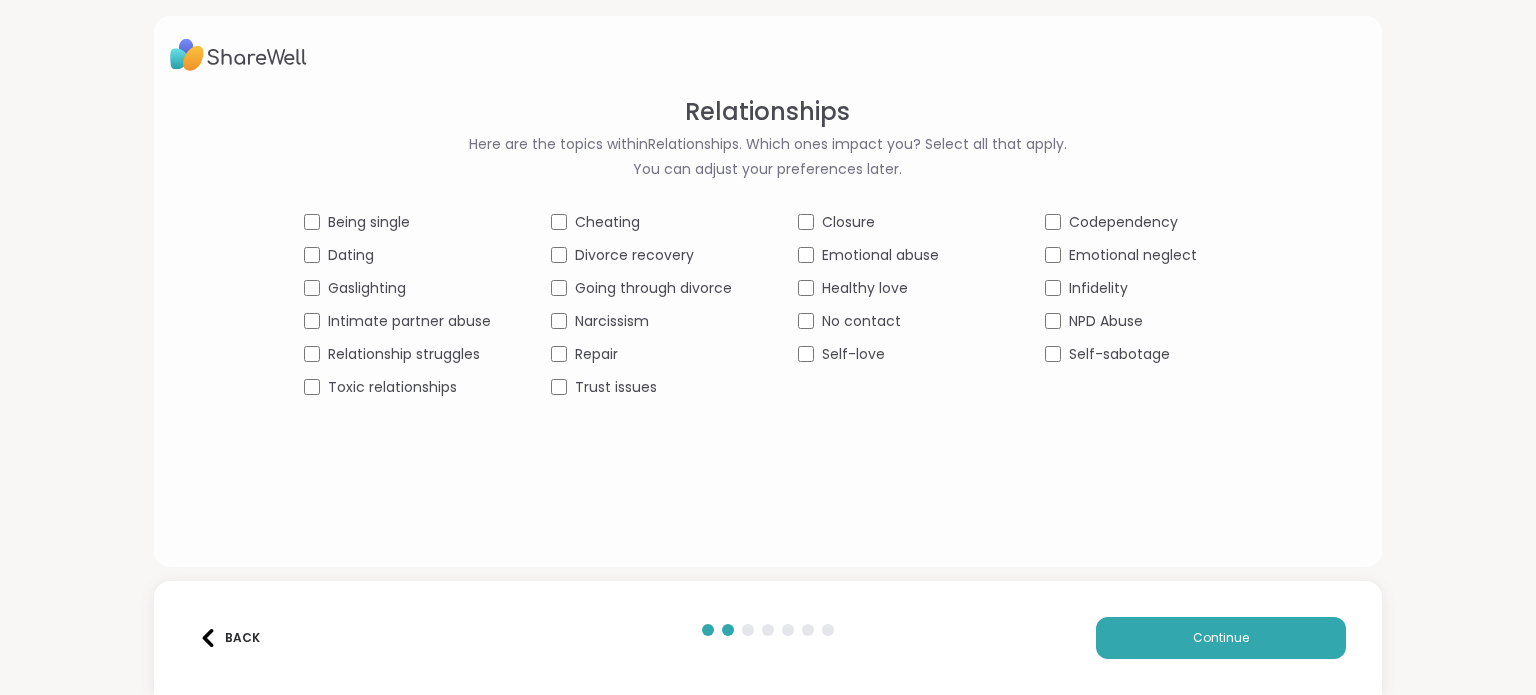 click on "Relationship struggles" at bounding box center (404, 354) 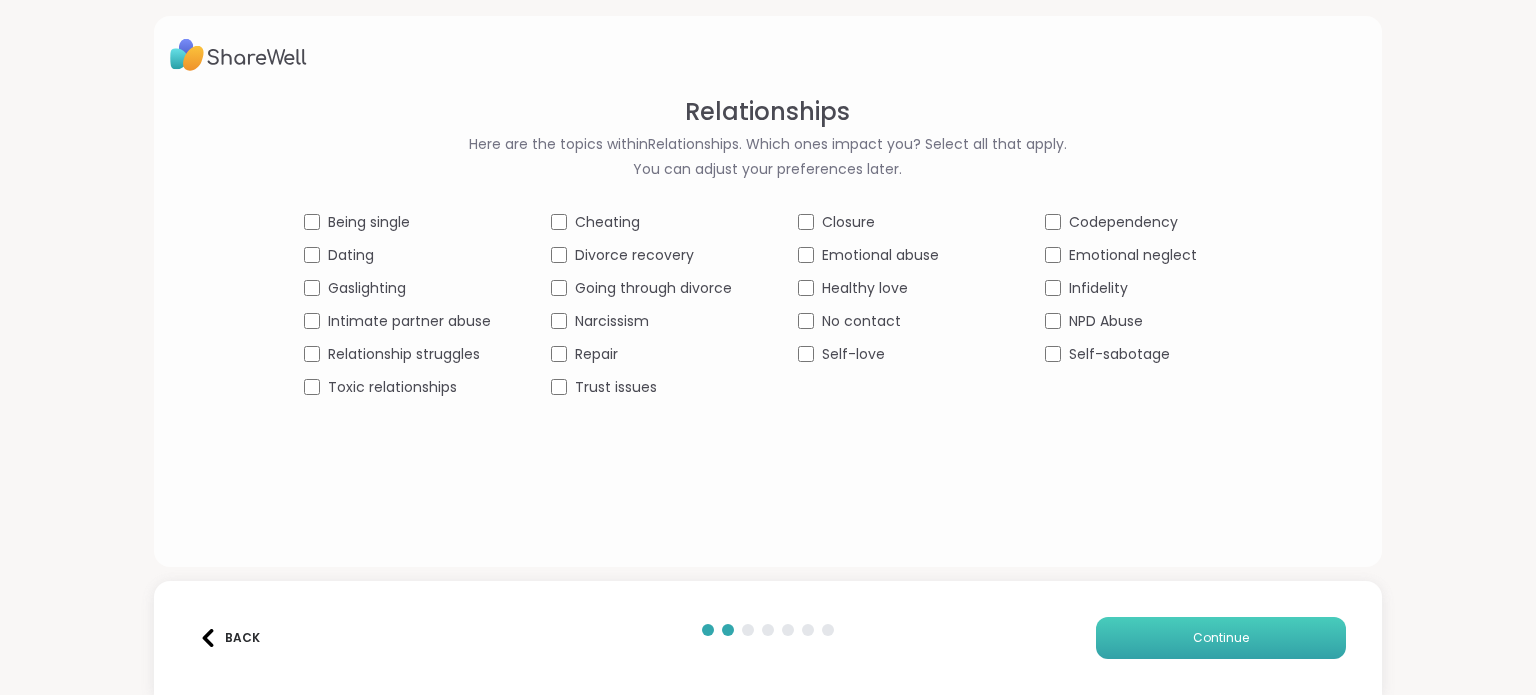 click on "Continue" at bounding box center [1221, 638] 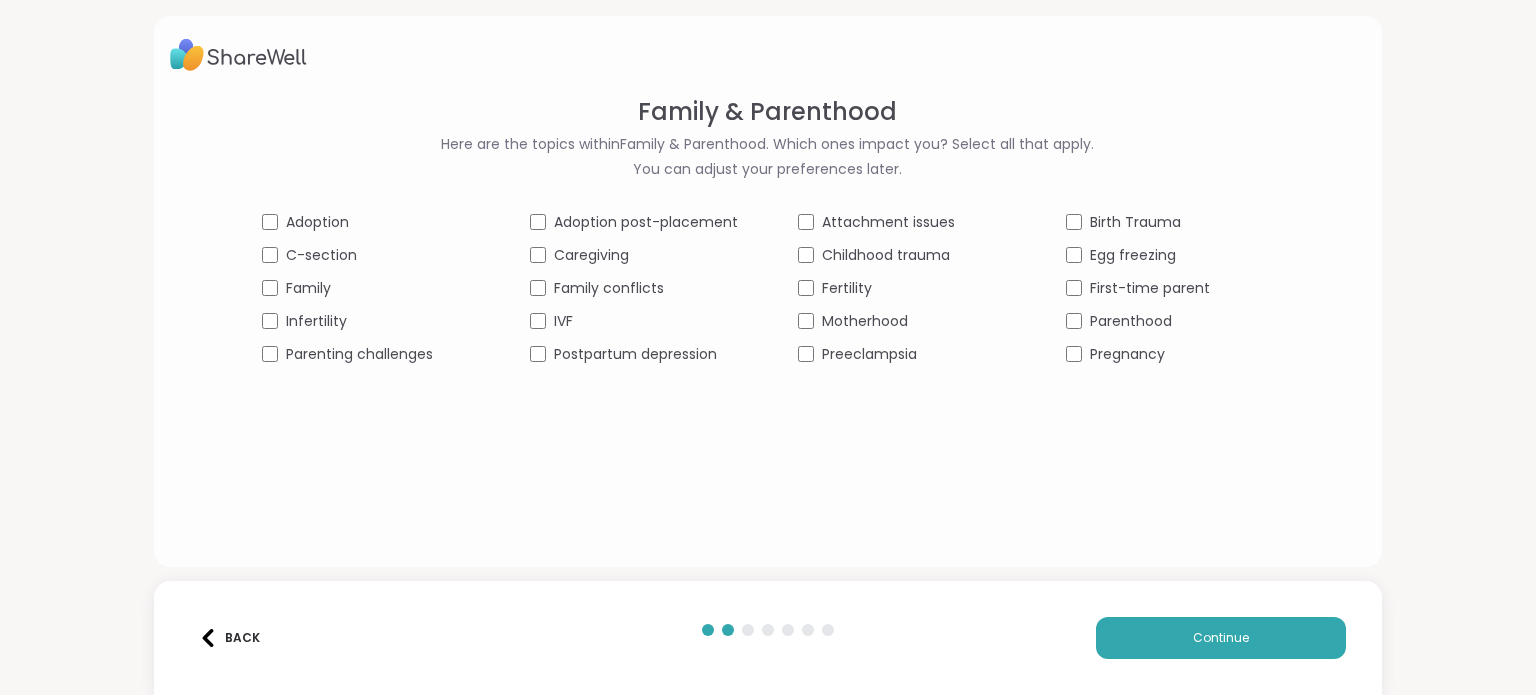 click on "Childhood trauma" at bounding box center (886, 255) 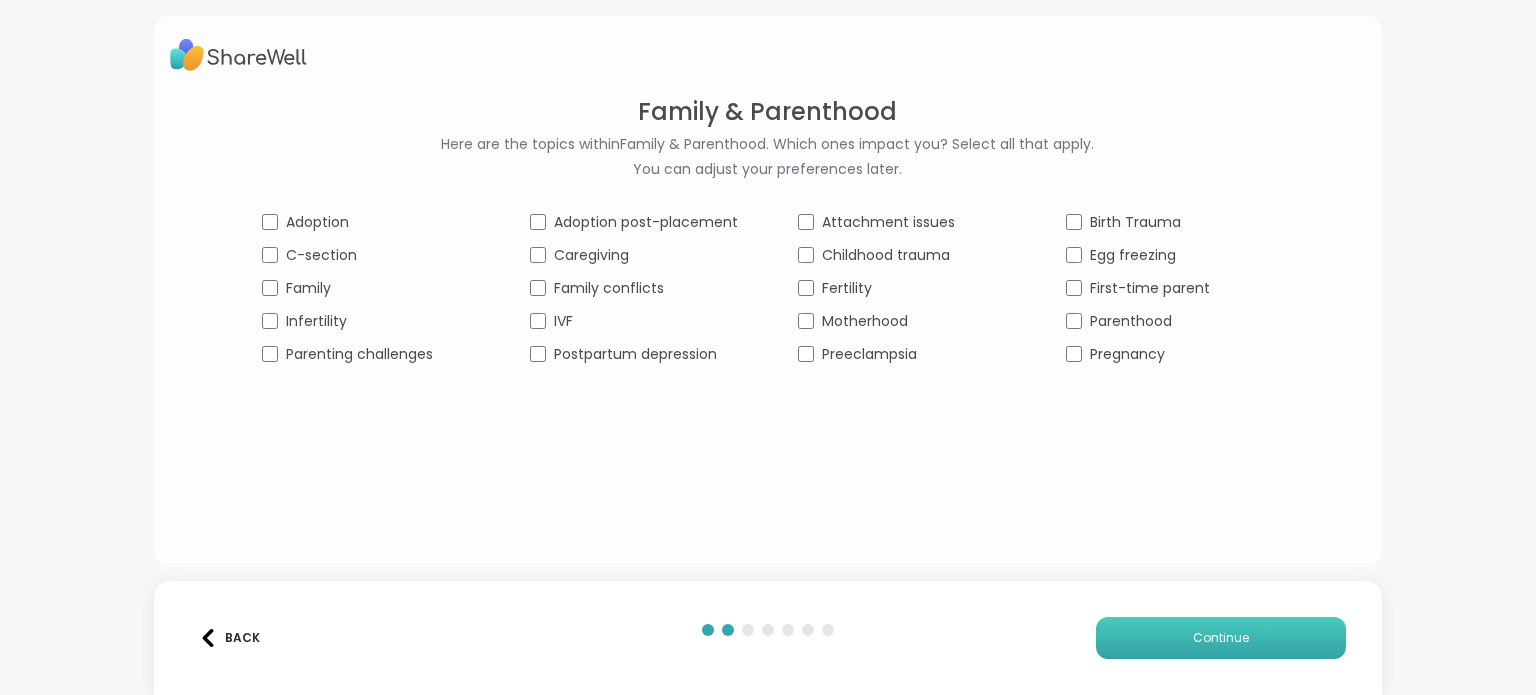 click on "Continue" at bounding box center [1221, 638] 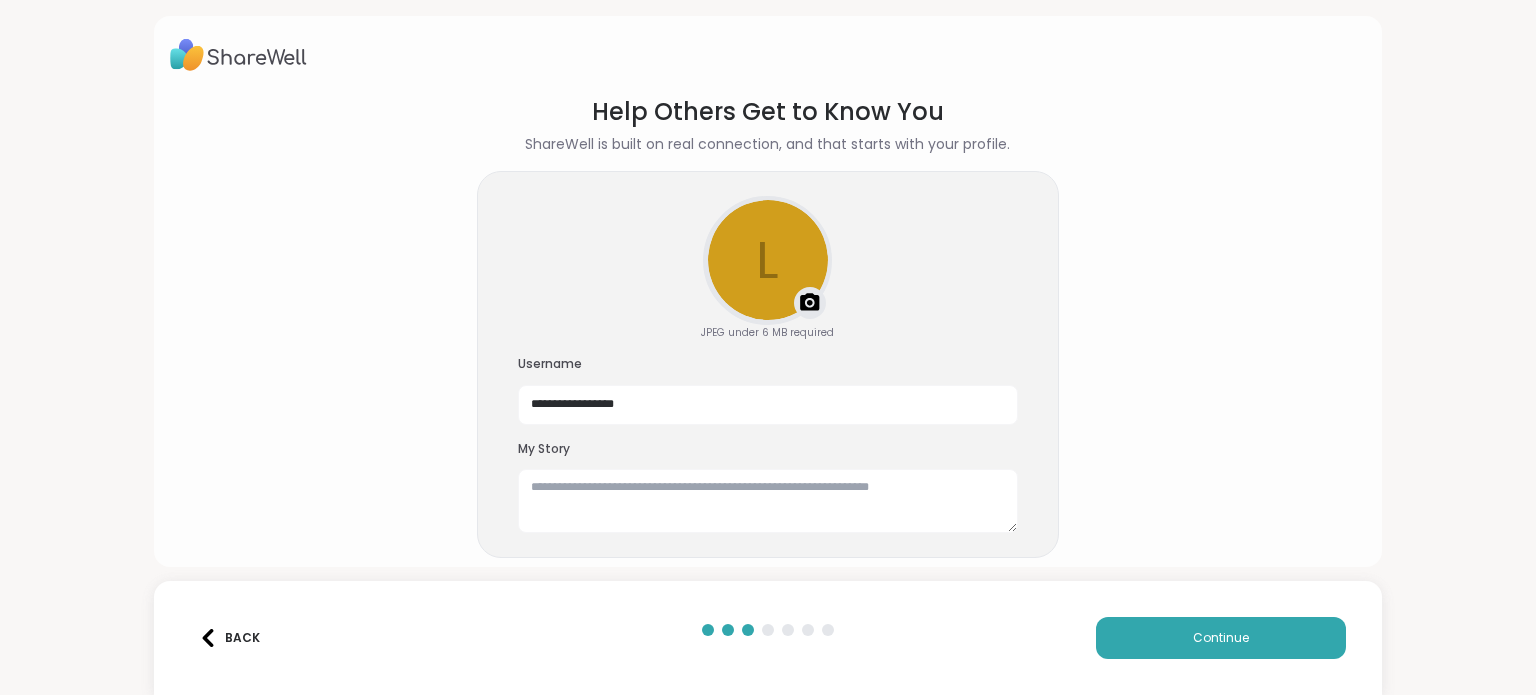 click at bounding box center [810, 303] 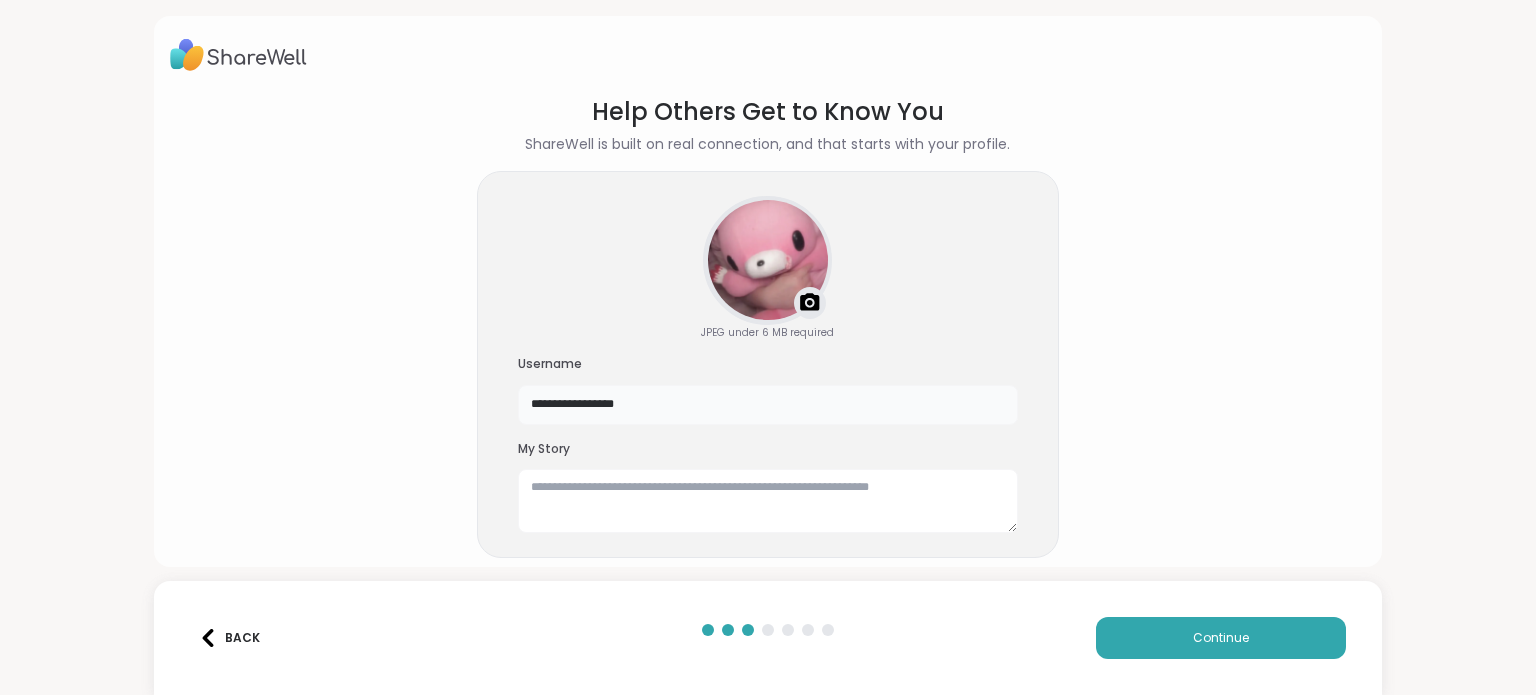 drag, startPoint x: 643, startPoint y: 398, endPoint x: 530, endPoint y: 404, distance: 113.15918 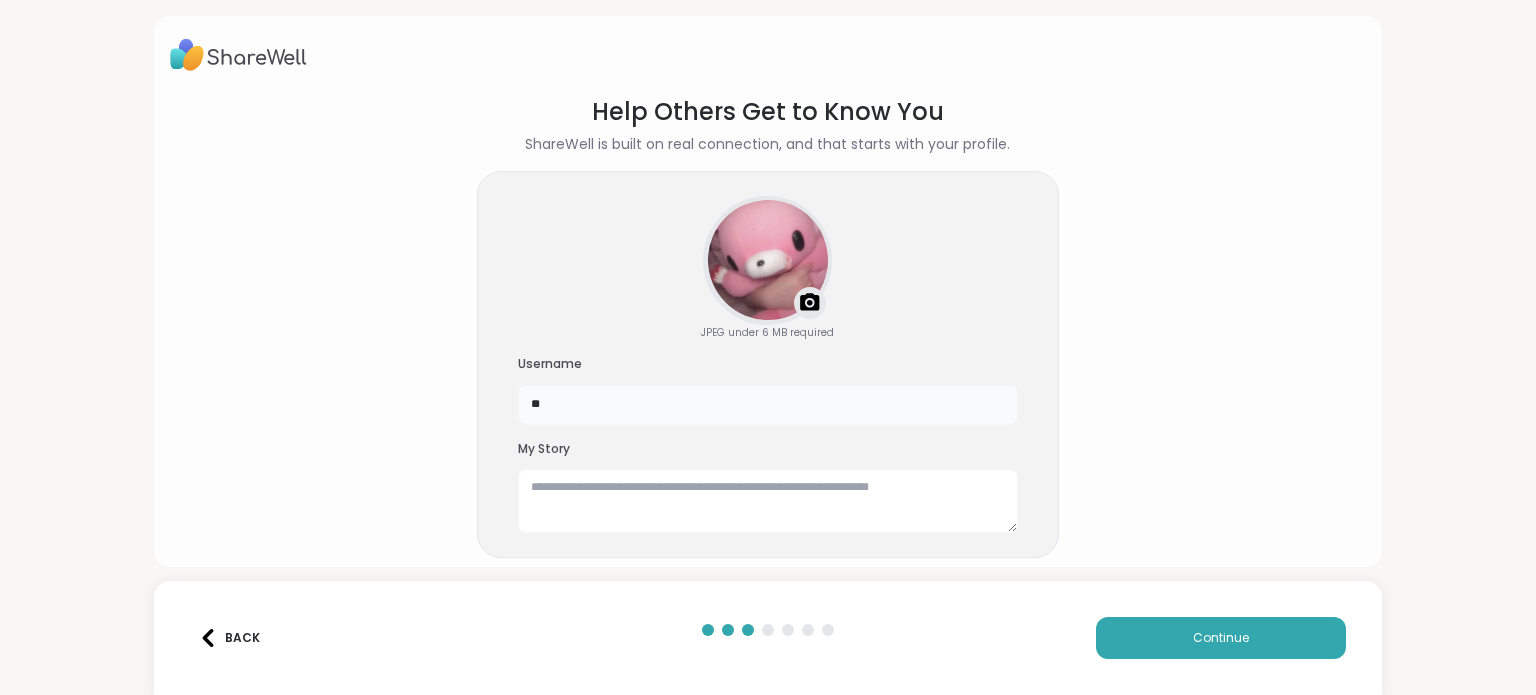 type on "*" 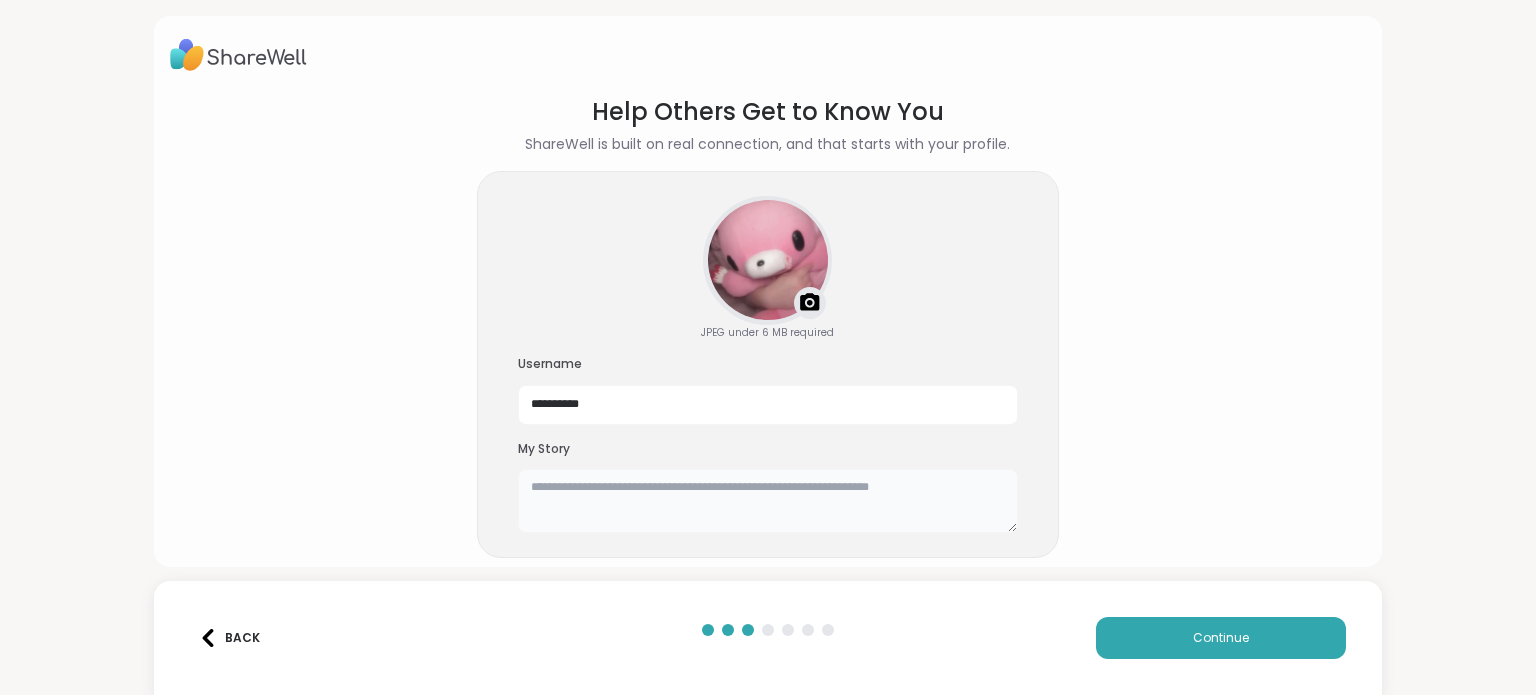 click at bounding box center (768, 501) 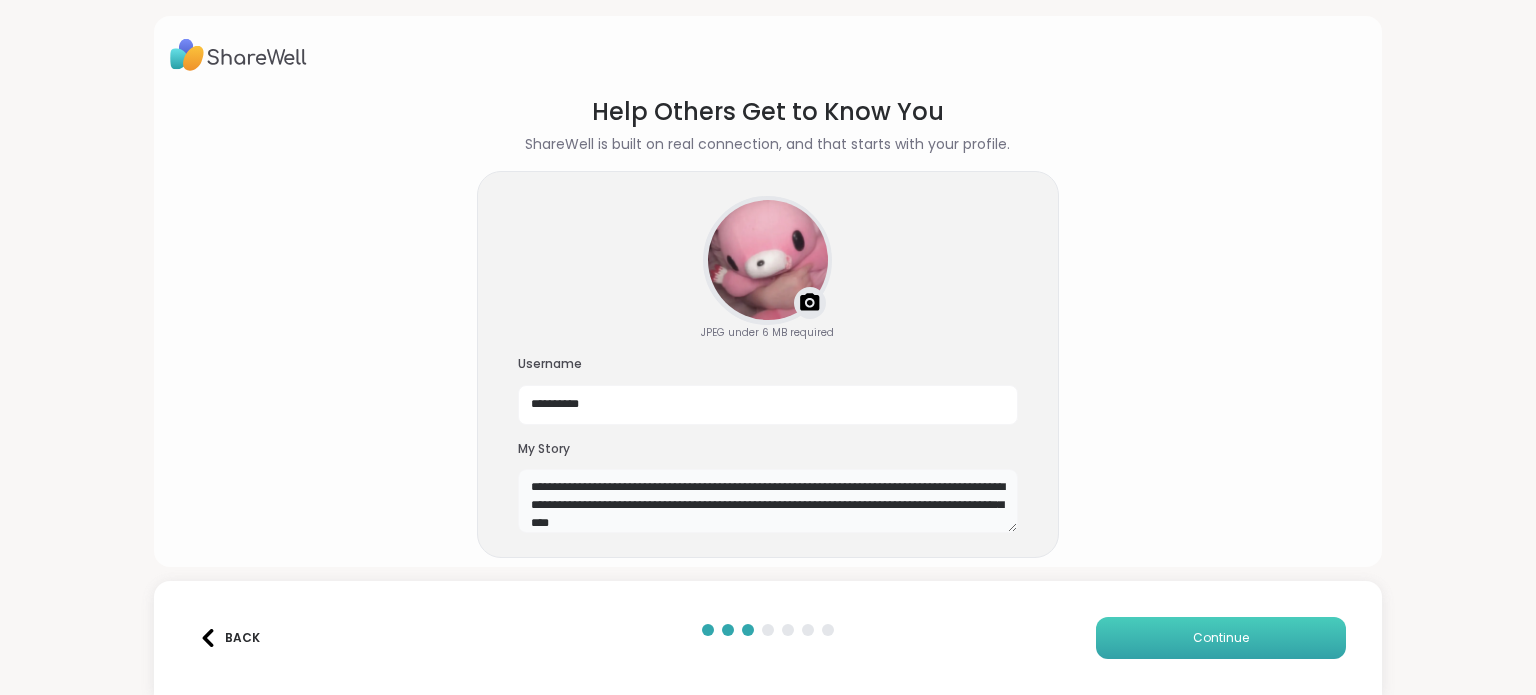 type on "**********" 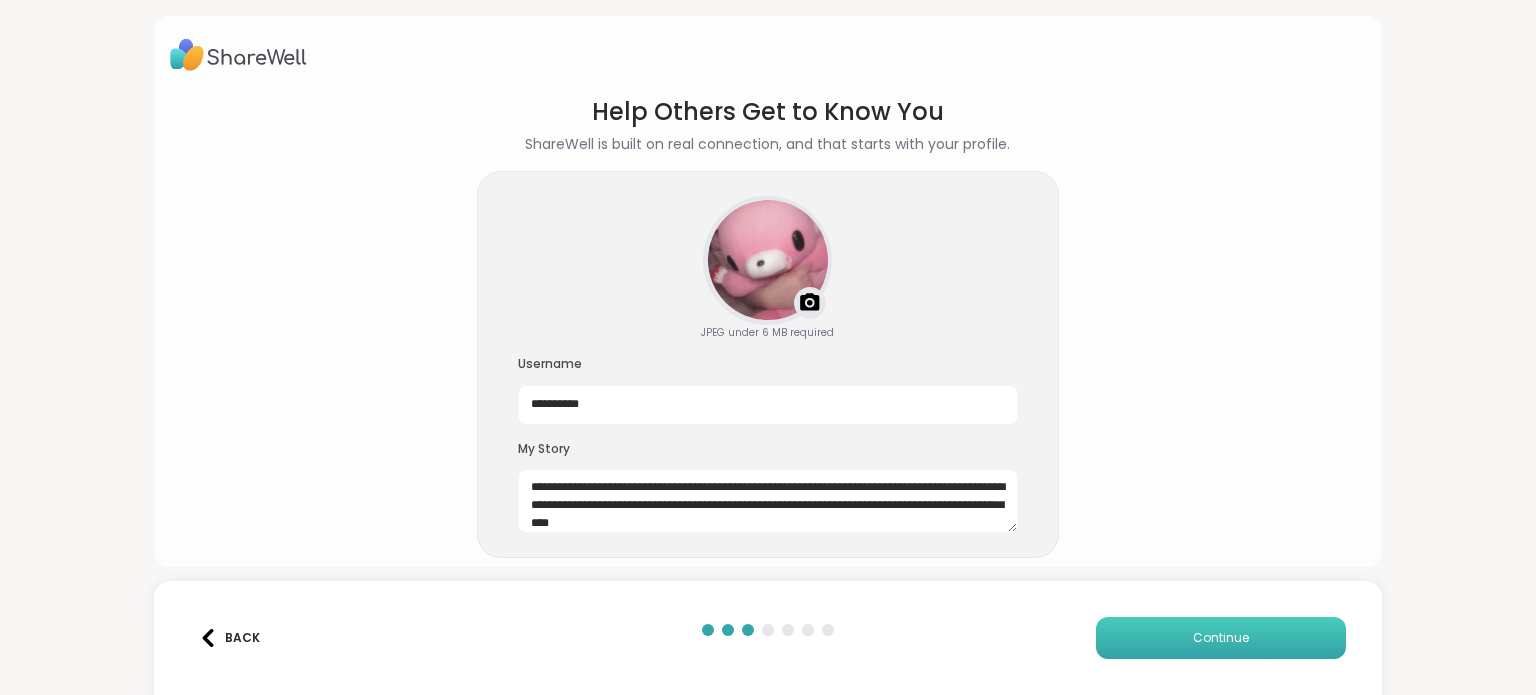click on "Continue" at bounding box center (1221, 638) 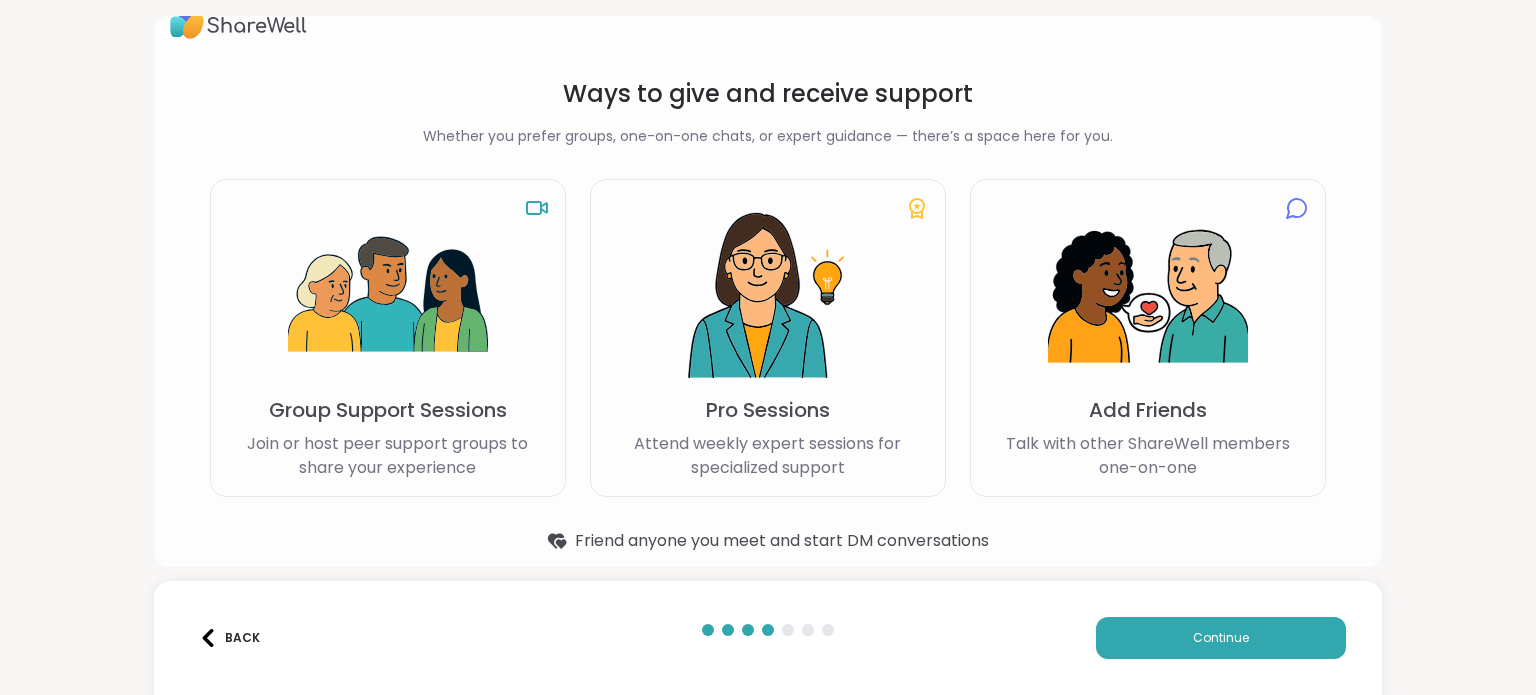 click on "Ways to give and receive support Whether you prefer groups, one-on-one chats, or expert guidance — there’s a space here for you. Group Support Sessions Join or host peer support groups to share your experience Pro Sessions Attend weekly expert sessions for specialized support Add Friends Talk with other ShareWell members one-on-one   Friend anyone you meet and start DM conversations" at bounding box center [768, 315] 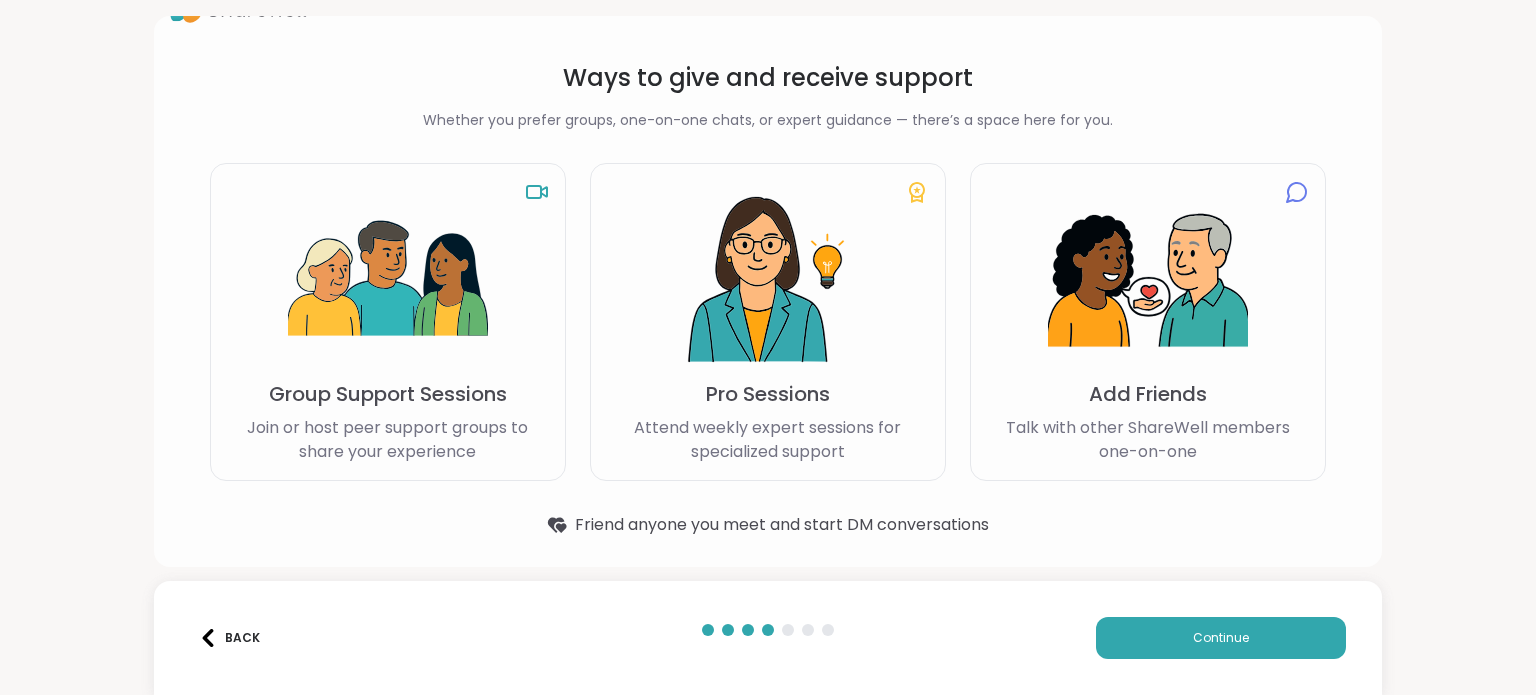 scroll, scrollTop: 48, scrollLeft: 0, axis: vertical 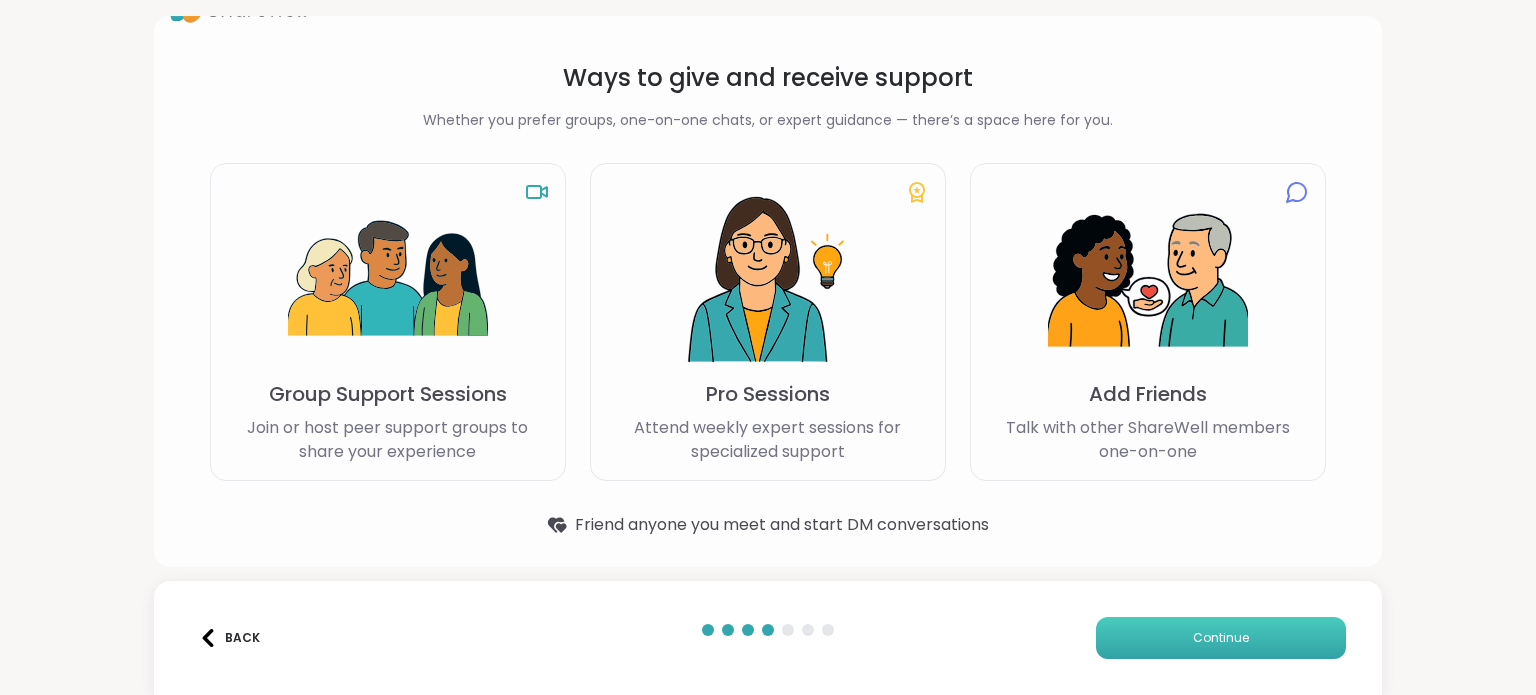 click on "Continue" at bounding box center [1221, 638] 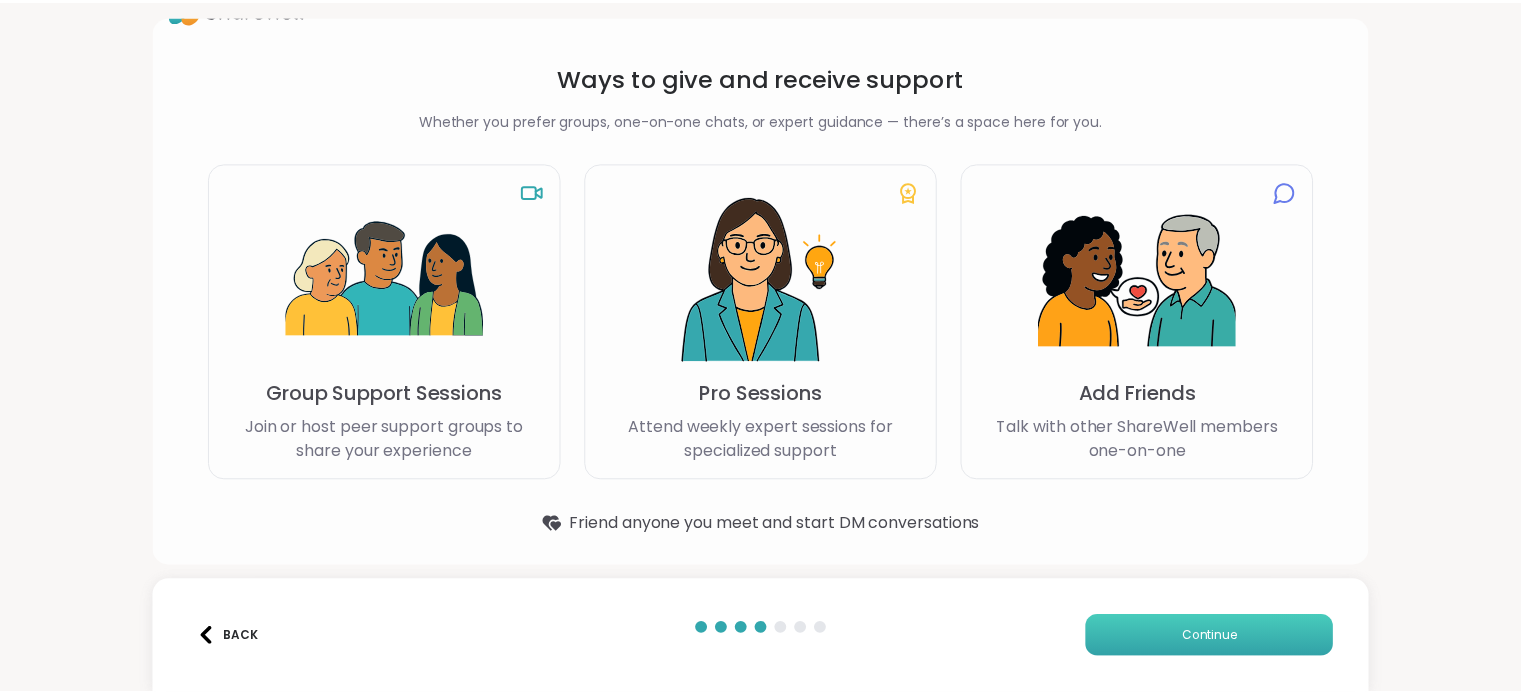 scroll, scrollTop: 0, scrollLeft: 0, axis: both 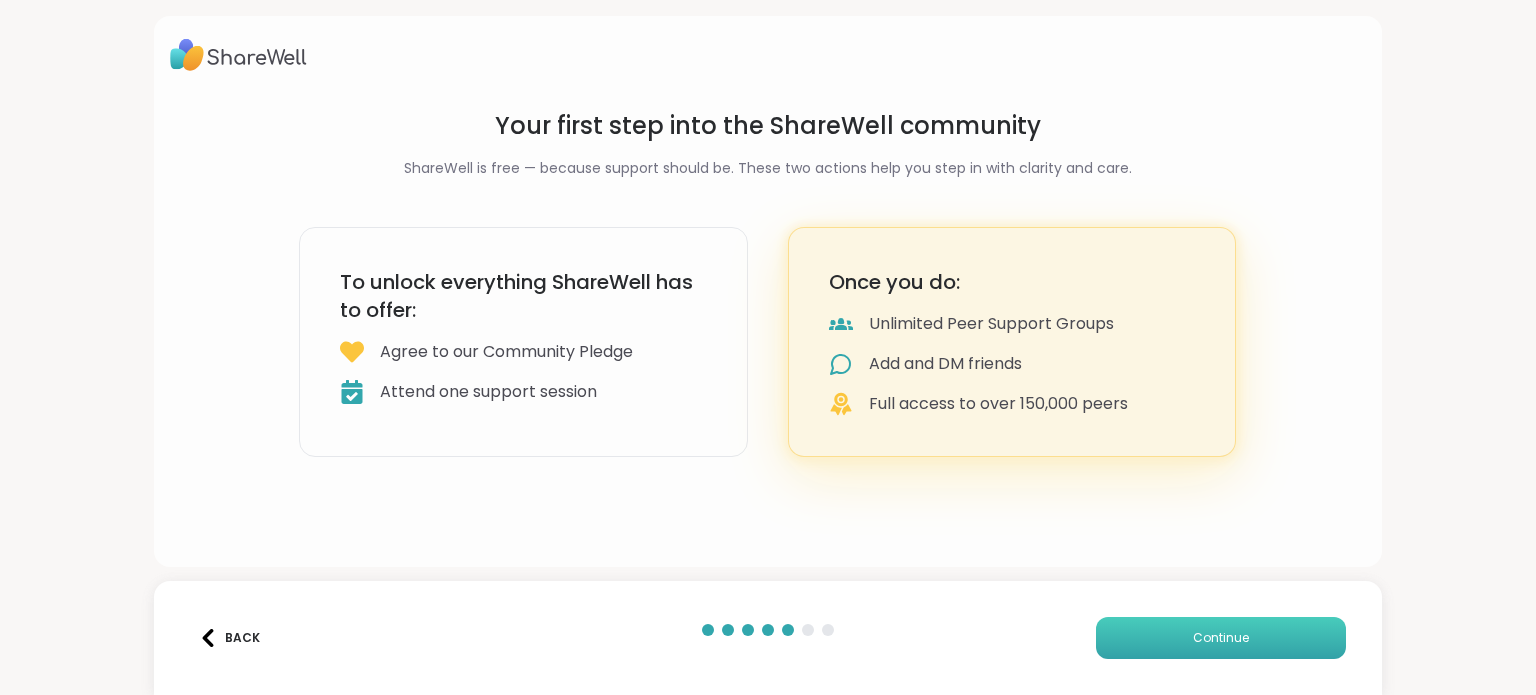 click on "Continue" at bounding box center [1221, 638] 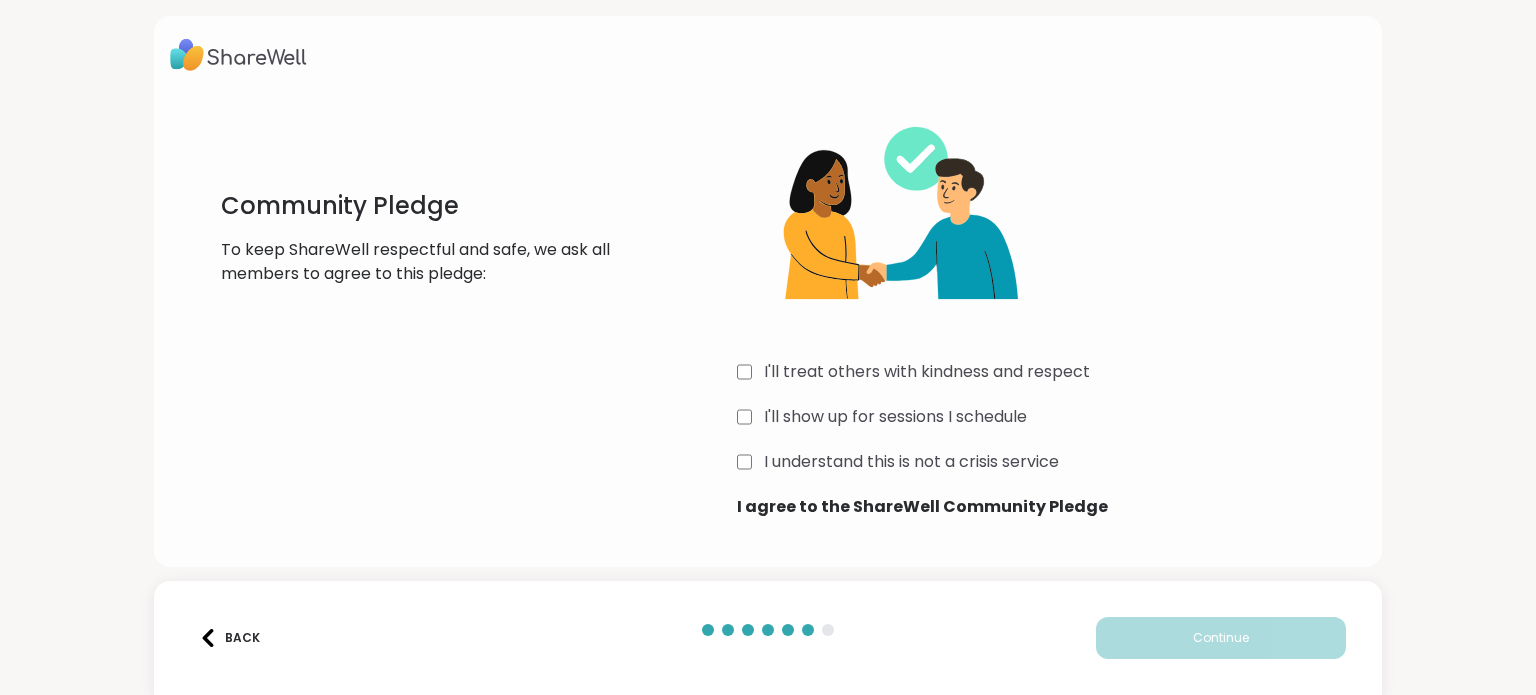 click on "I'll treat others with kindness and respect" at bounding box center (927, 372) 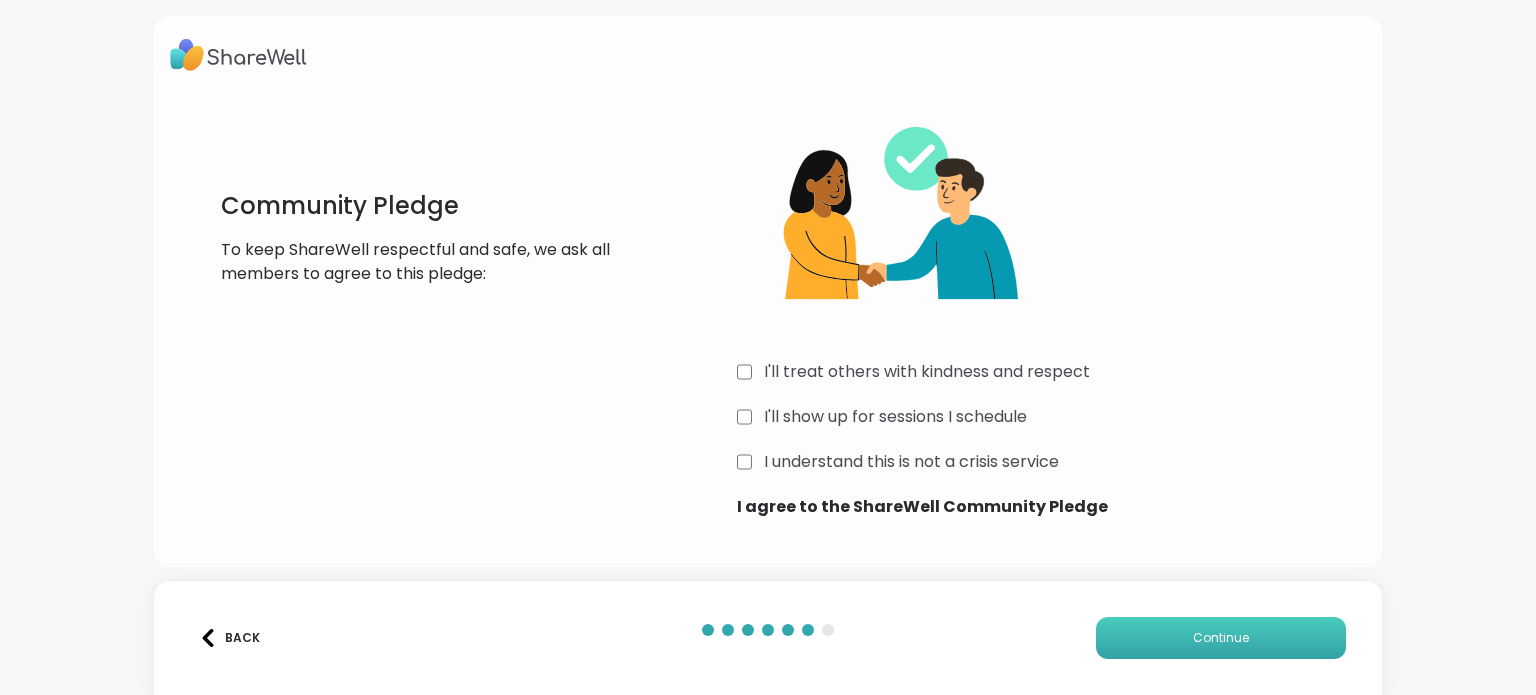 click on "Continue" at bounding box center (1221, 638) 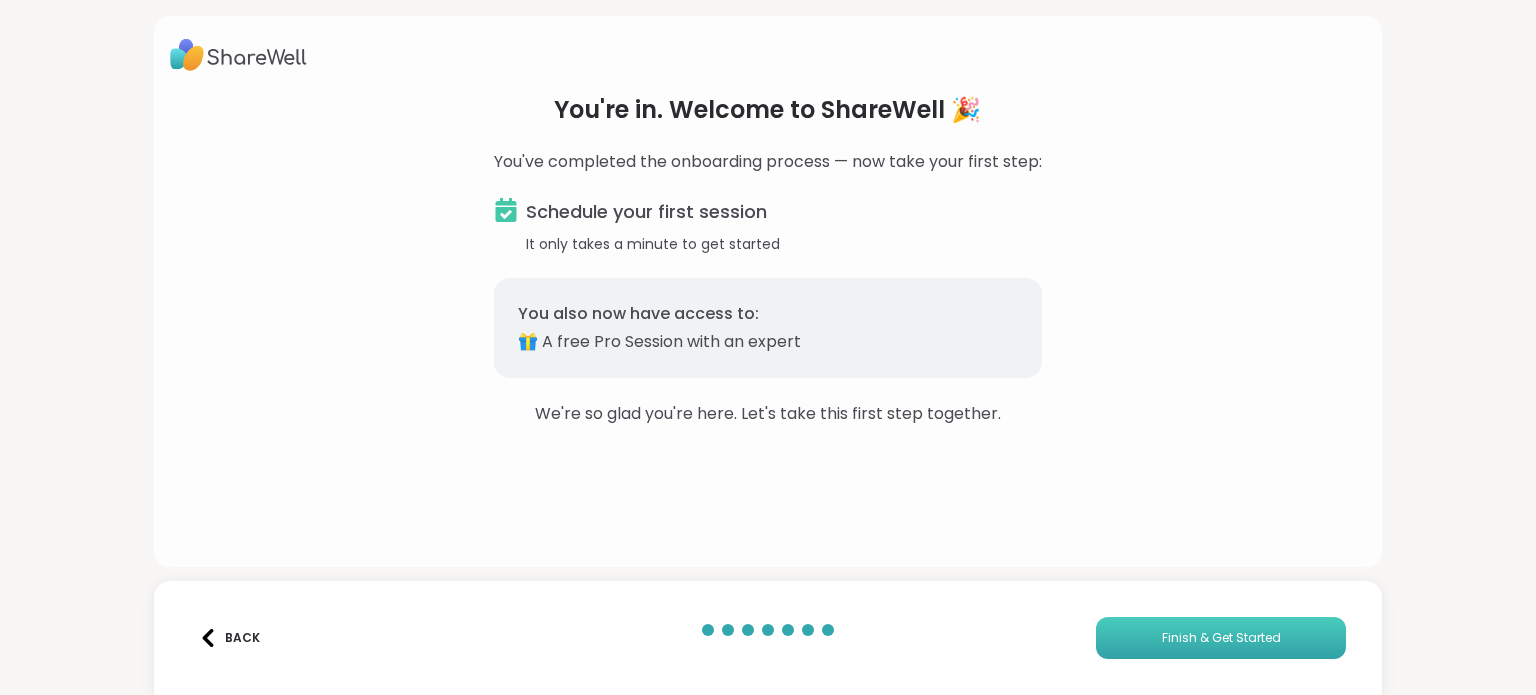 click on "Finish & Get Started" at bounding box center (1221, 638) 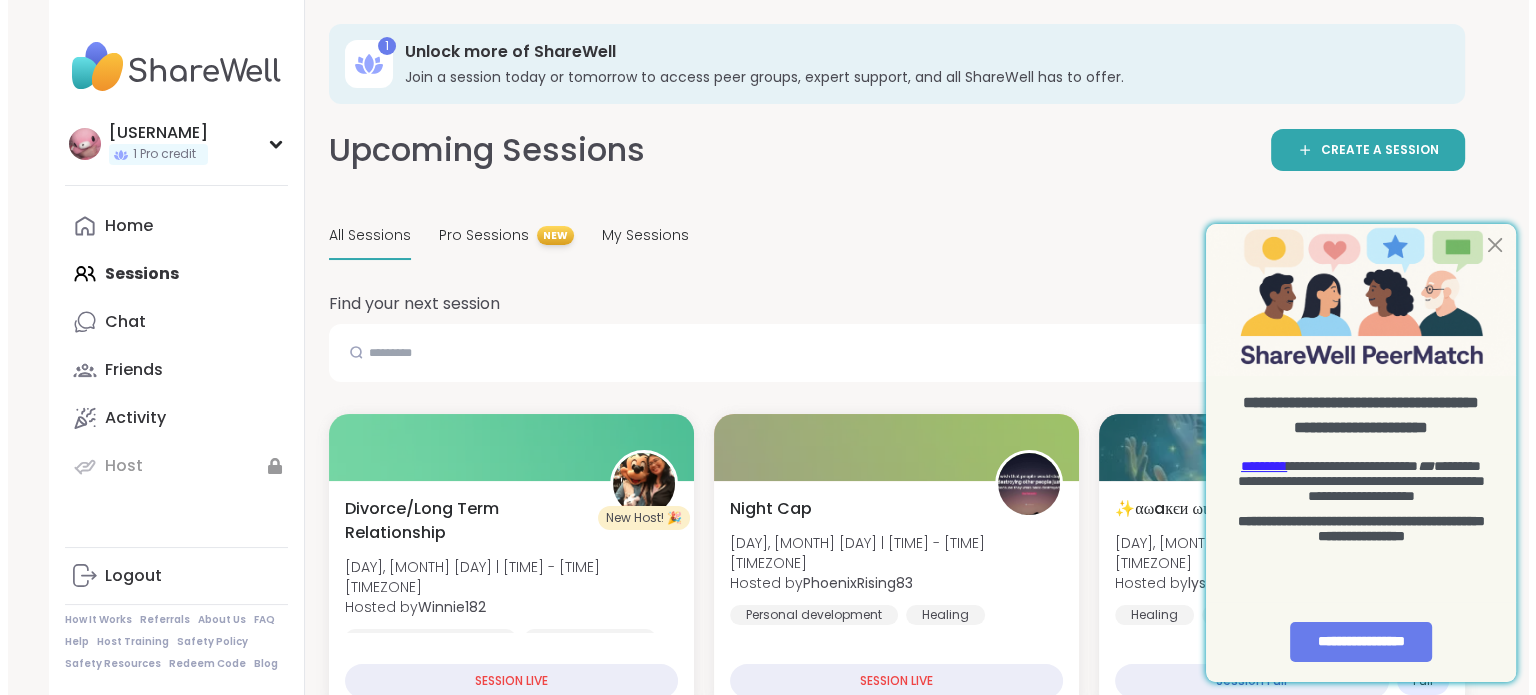 scroll, scrollTop: 0, scrollLeft: 0, axis: both 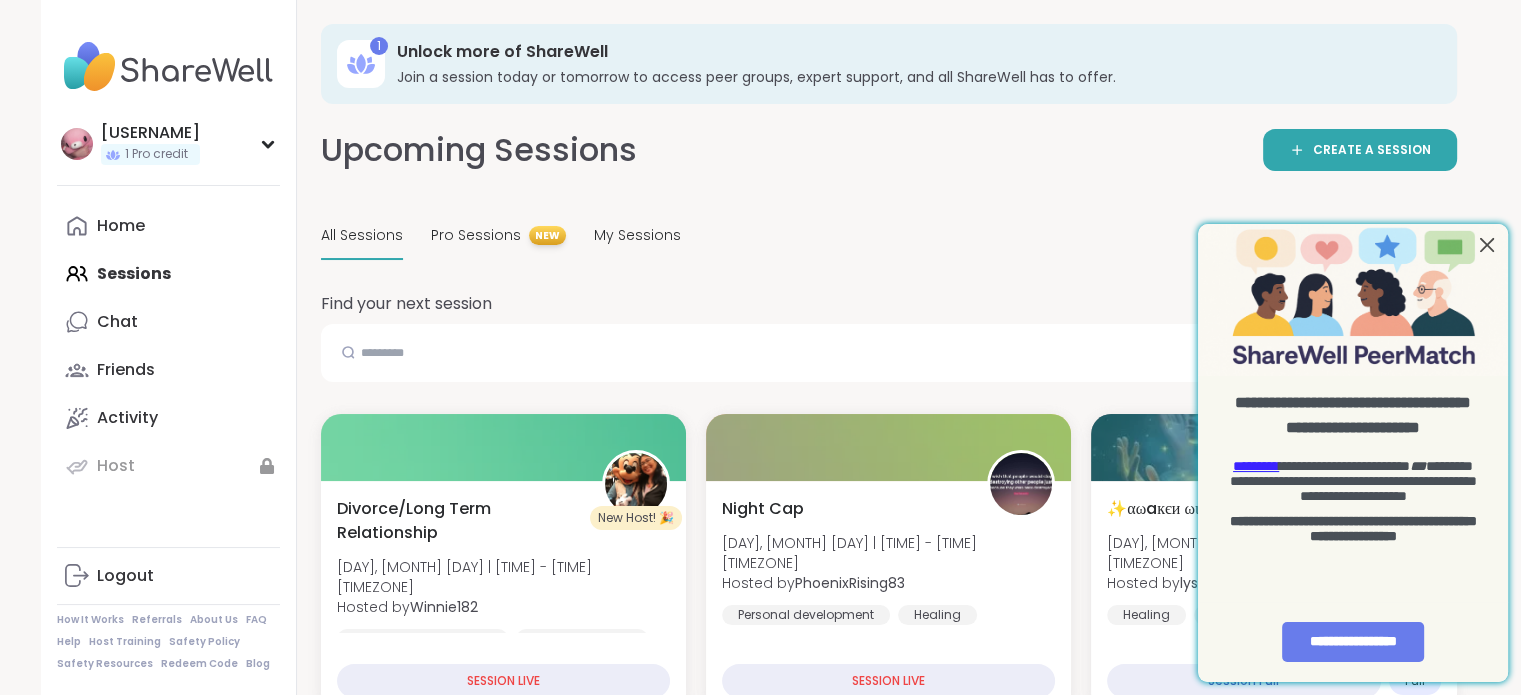 click at bounding box center (1487, 245) 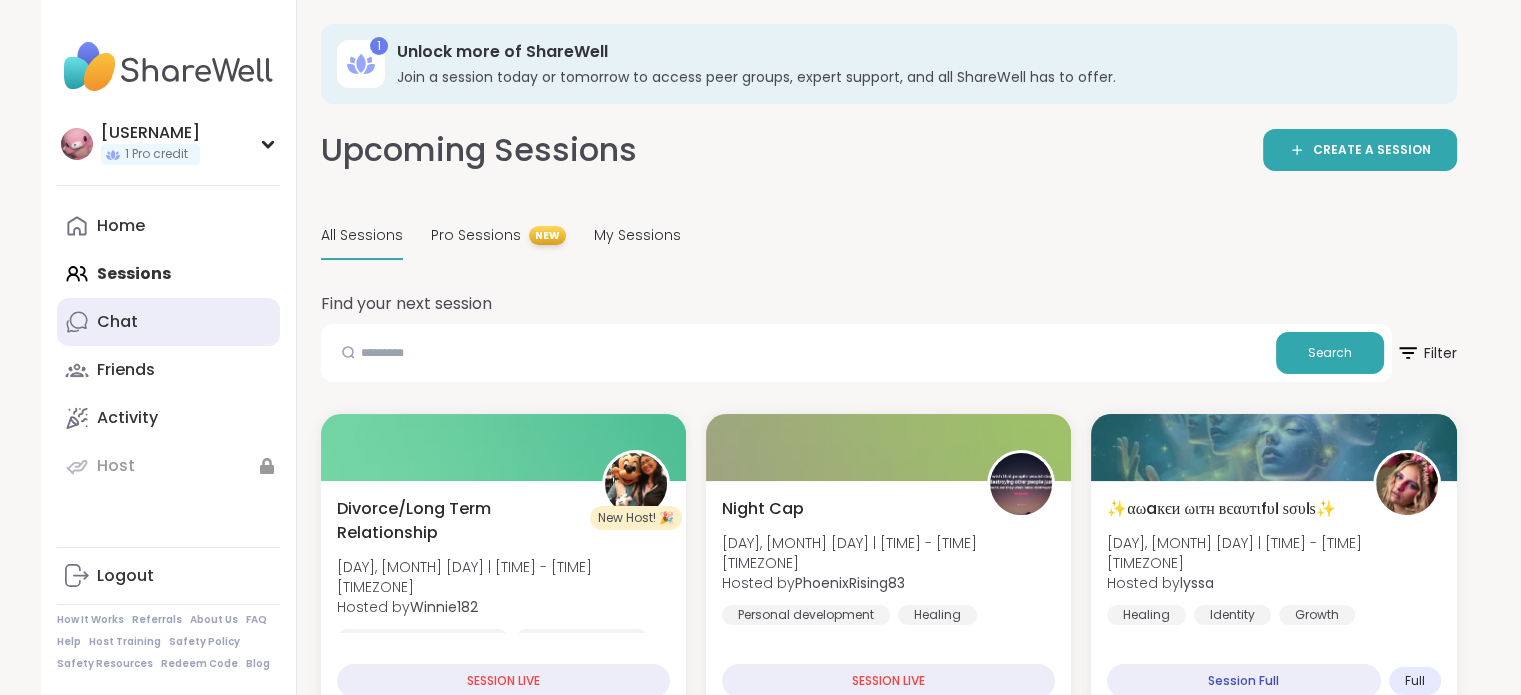 click 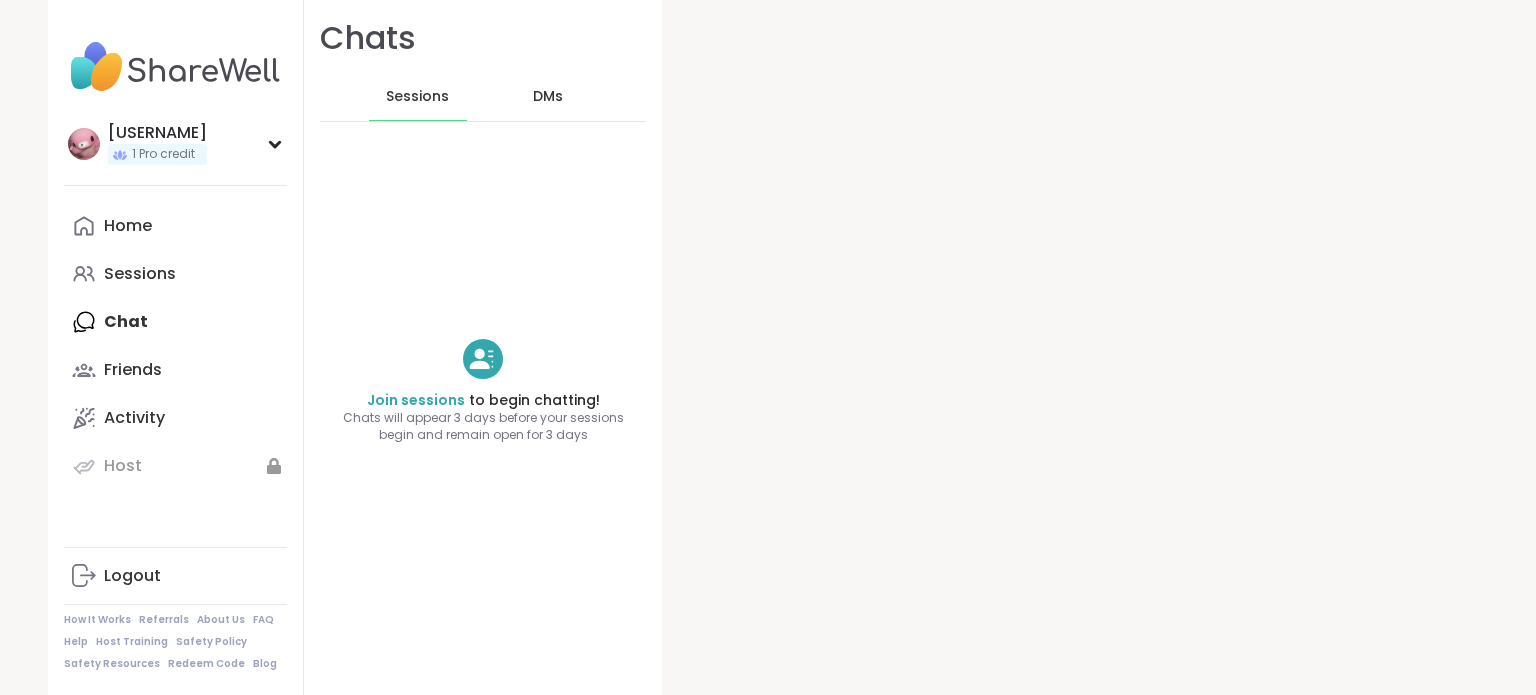 scroll, scrollTop: 0, scrollLeft: 0, axis: both 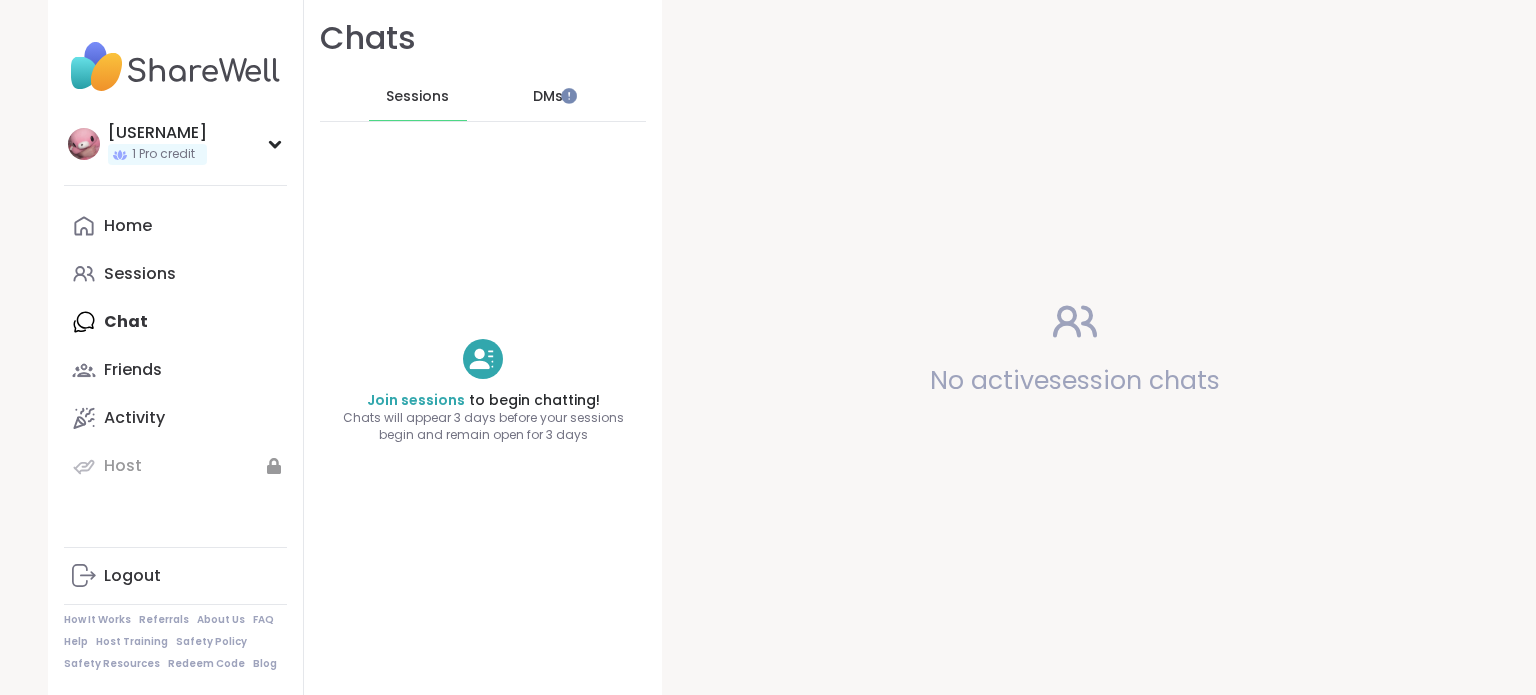 click on "DMs" at bounding box center [548, 97] 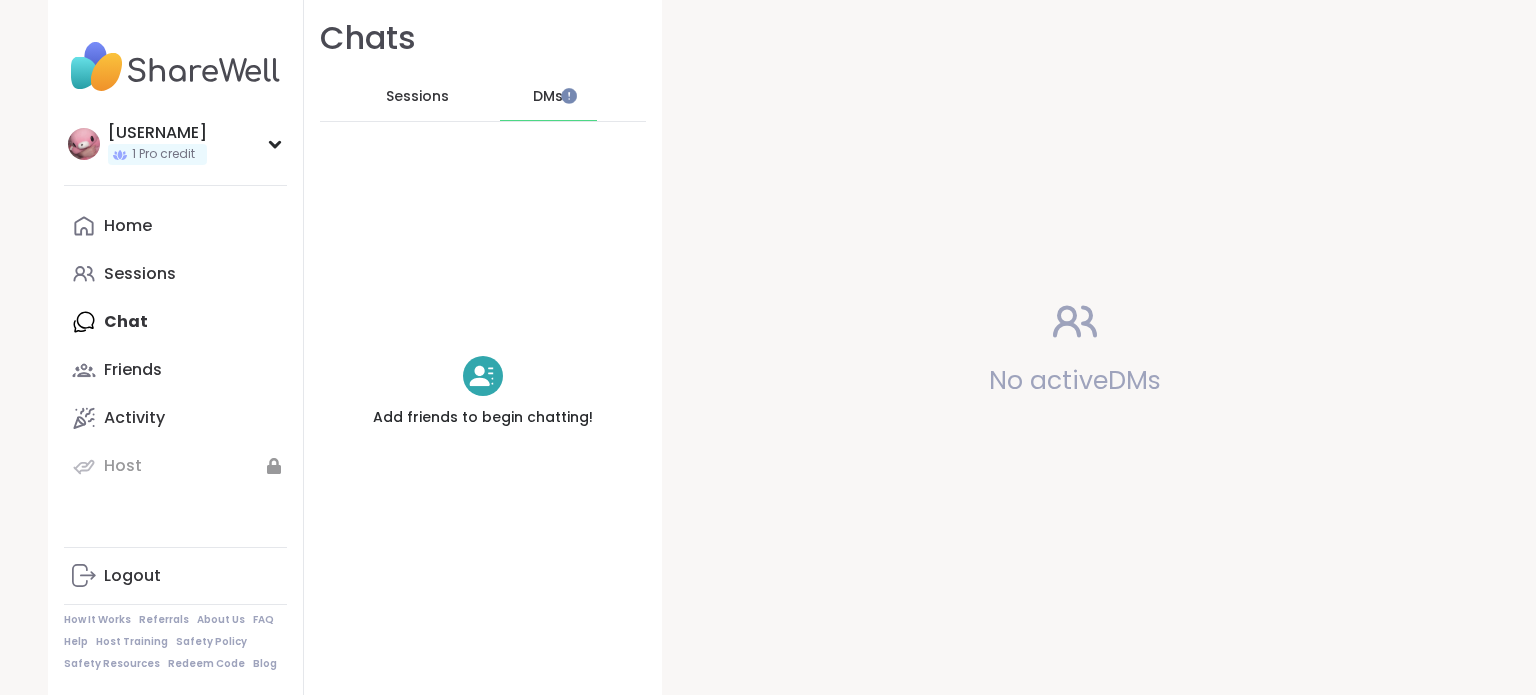 click on "Add friends to begin chatting!" at bounding box center (483, 391) 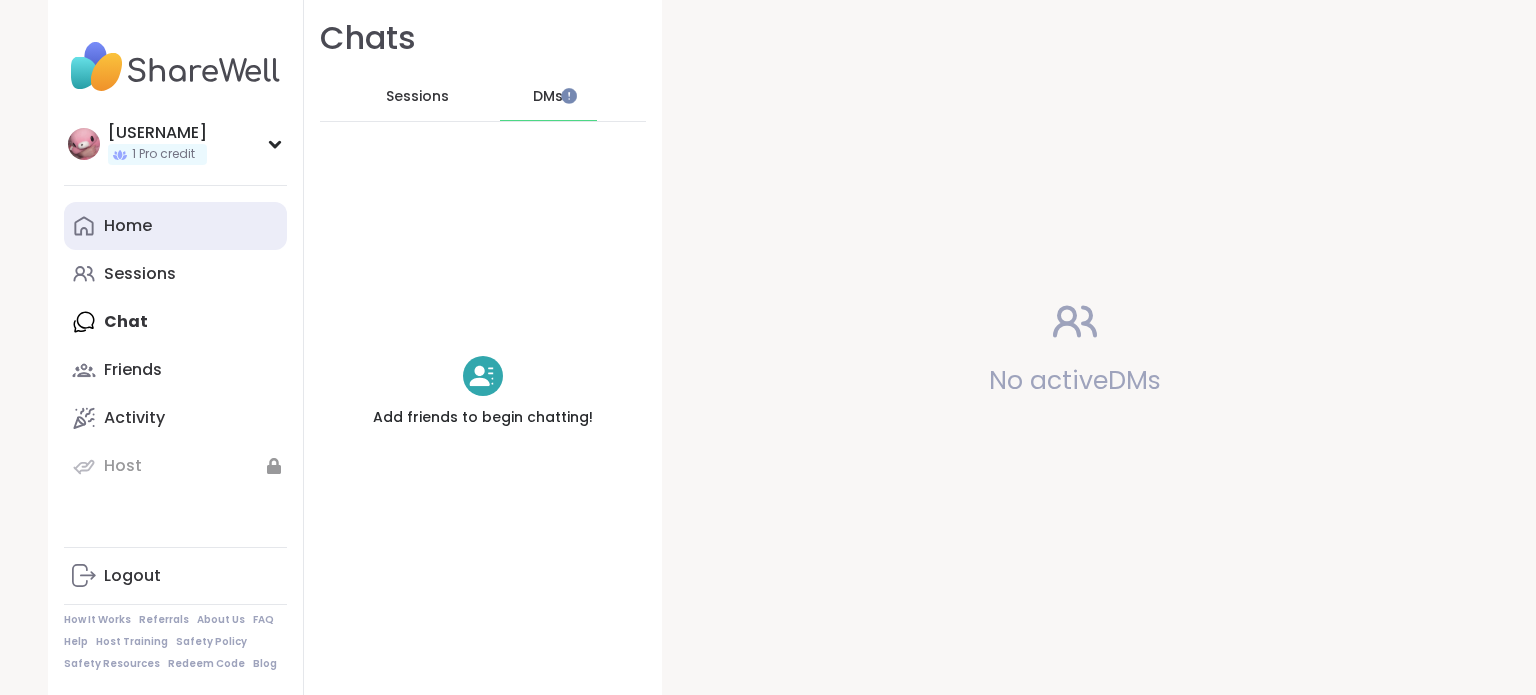 click on "Home" at bounding box center (175, 226) 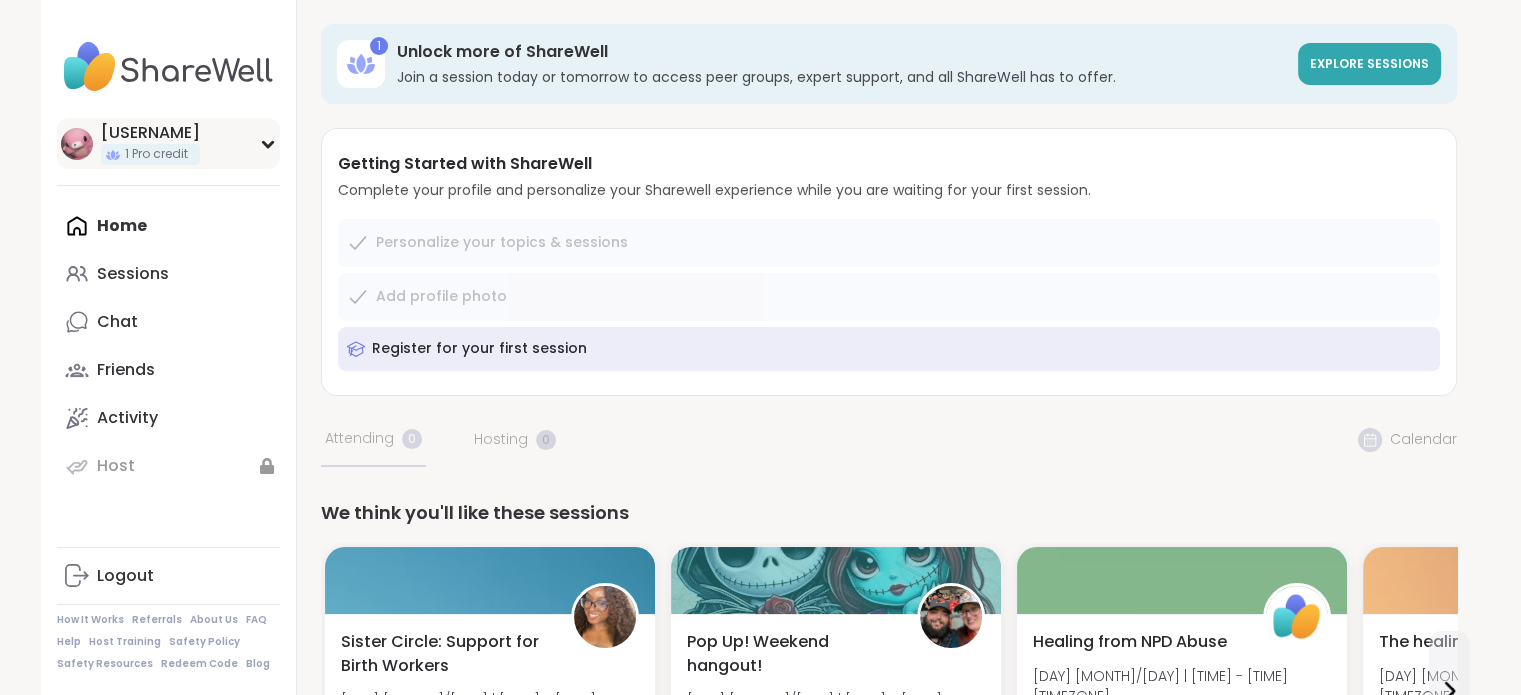 click on "[USERNAME]" at bounding box center (168, 143) 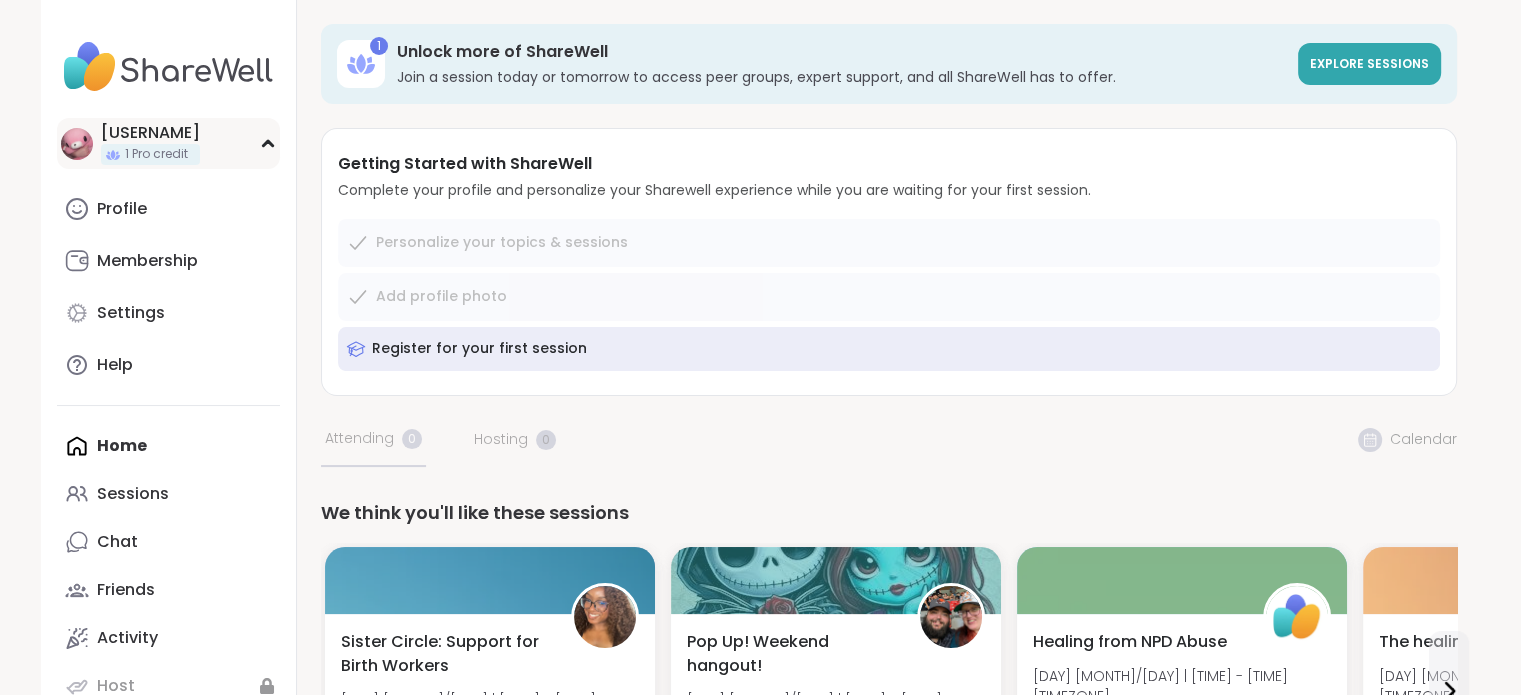 click on "[USERNAME]" at bounding box center [168, 143] 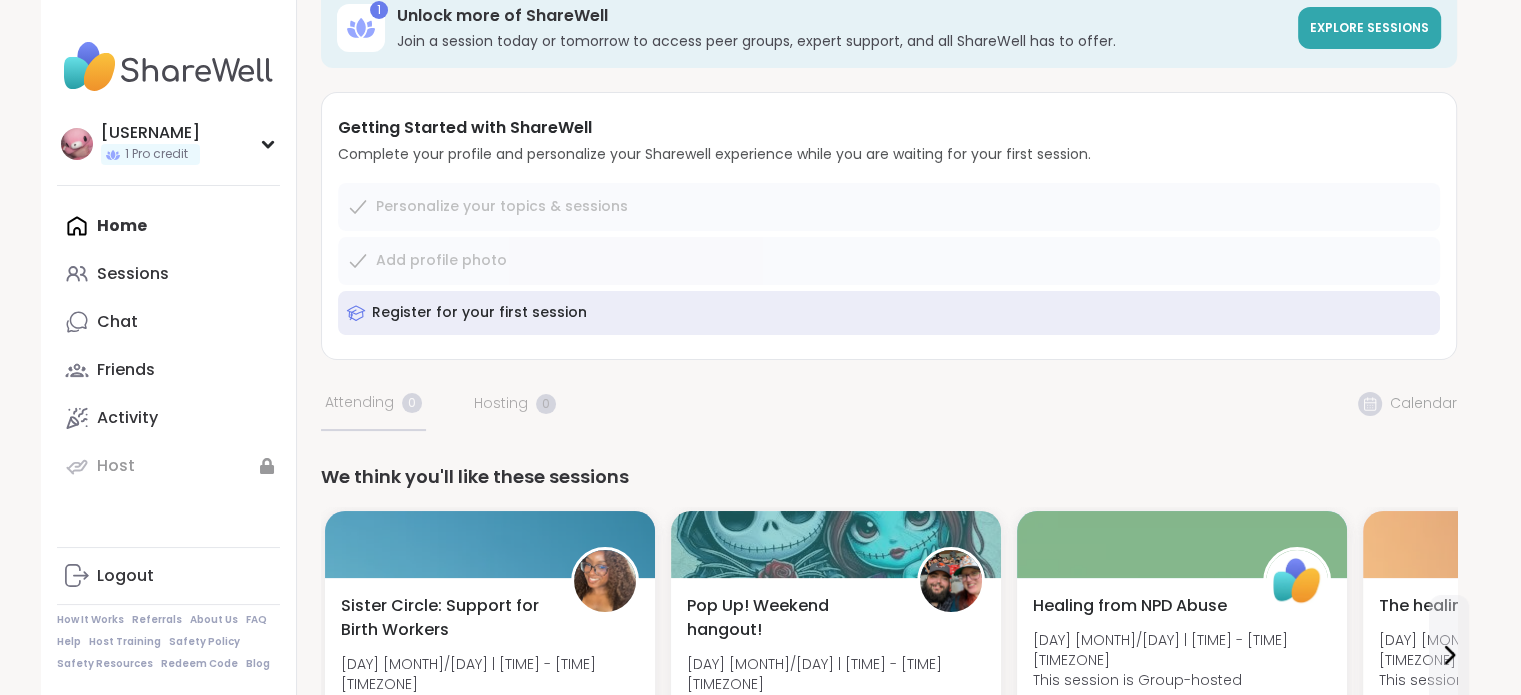 click on "Personalize your topics & sessions Add profile photo Register for your first session" at bounding box center [889, 259] 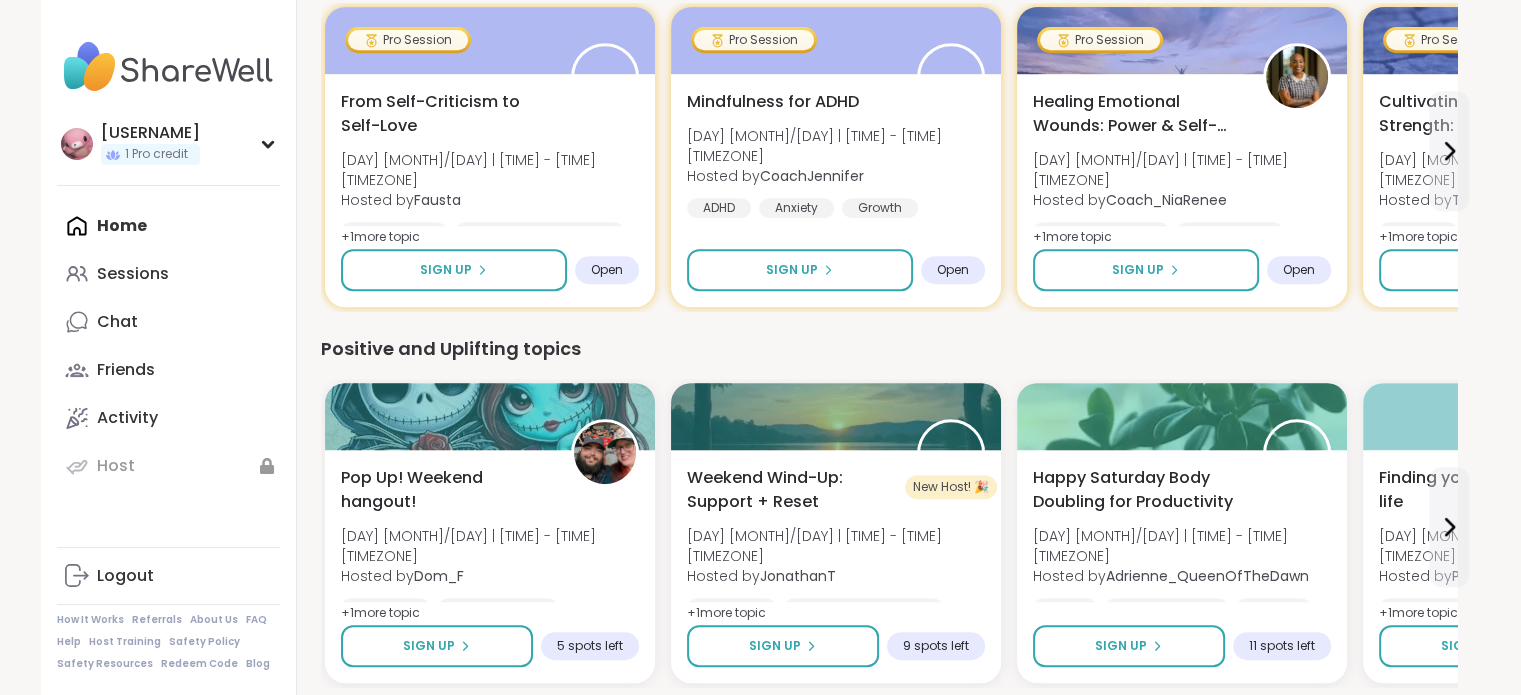 scroll, scrollTop: 920, scrollLeft: 0, axis: vertical 